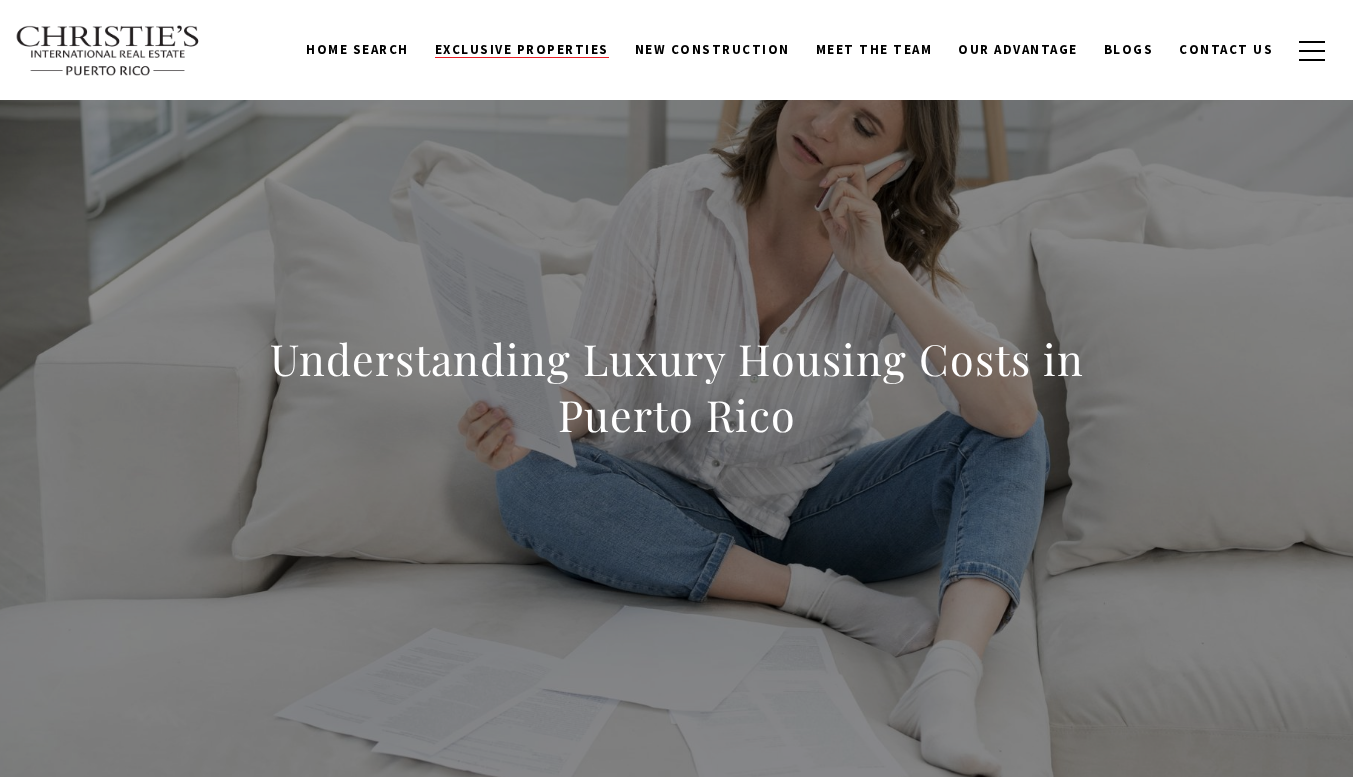 scroll, scrollTop: 0, scrollLeft: 0, axis: both 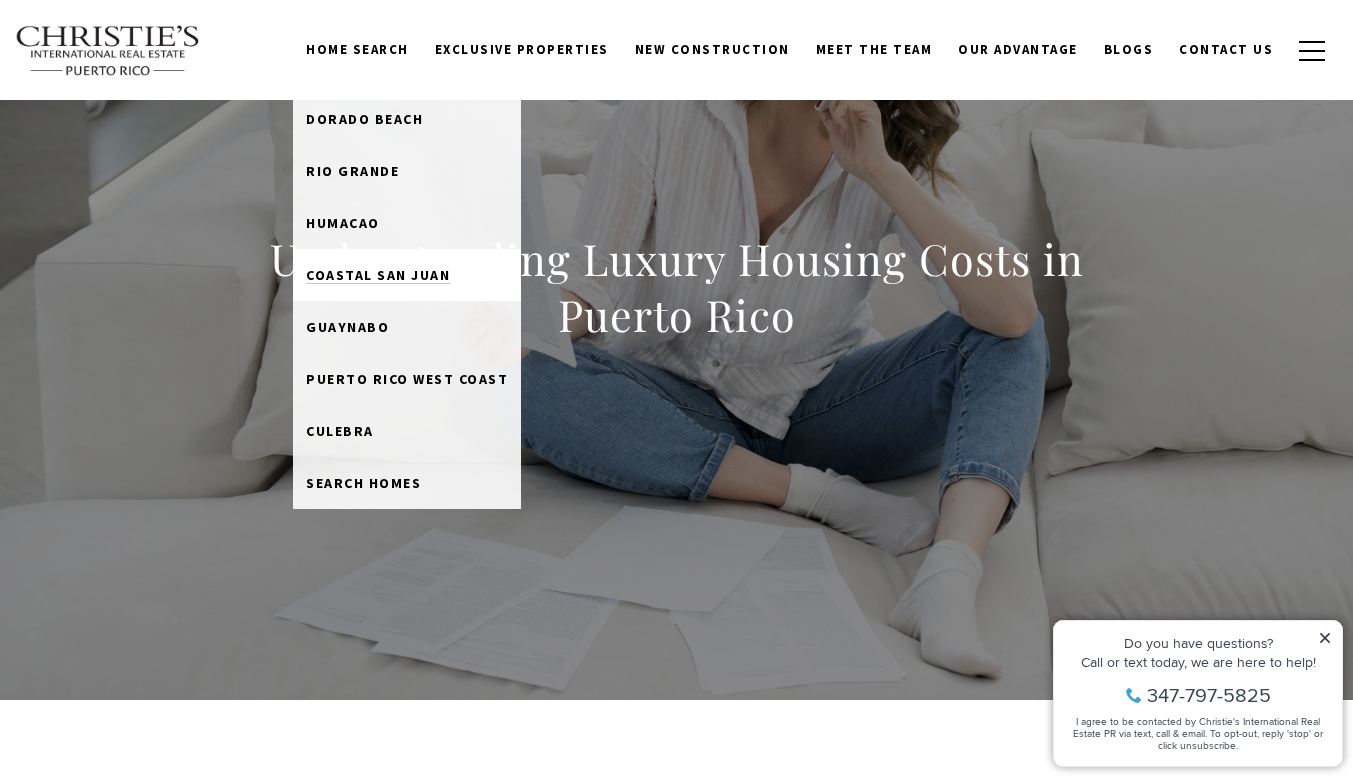 click on "Coastal San Juan" at bounding box center [378, 275] 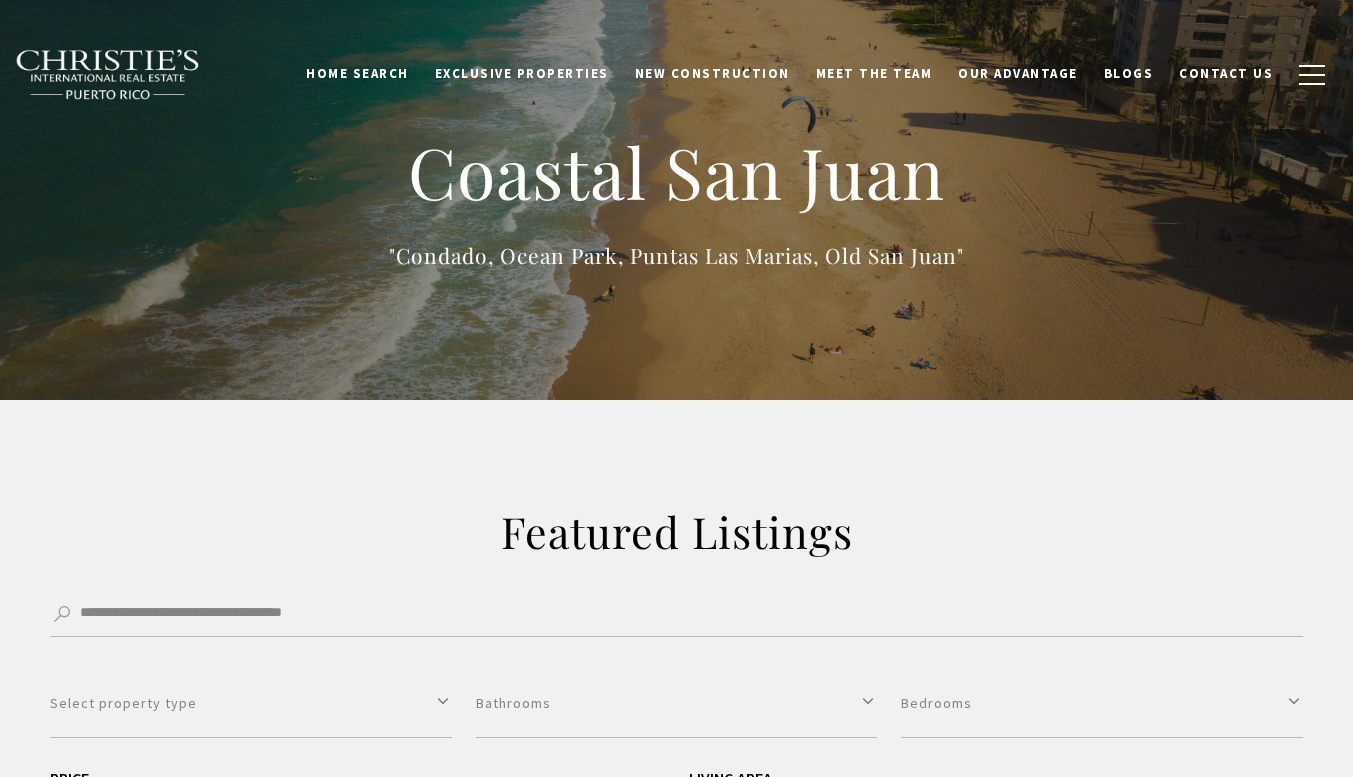 scroll, scrollTop: 7, scrollLeft: 0, axis: vertical 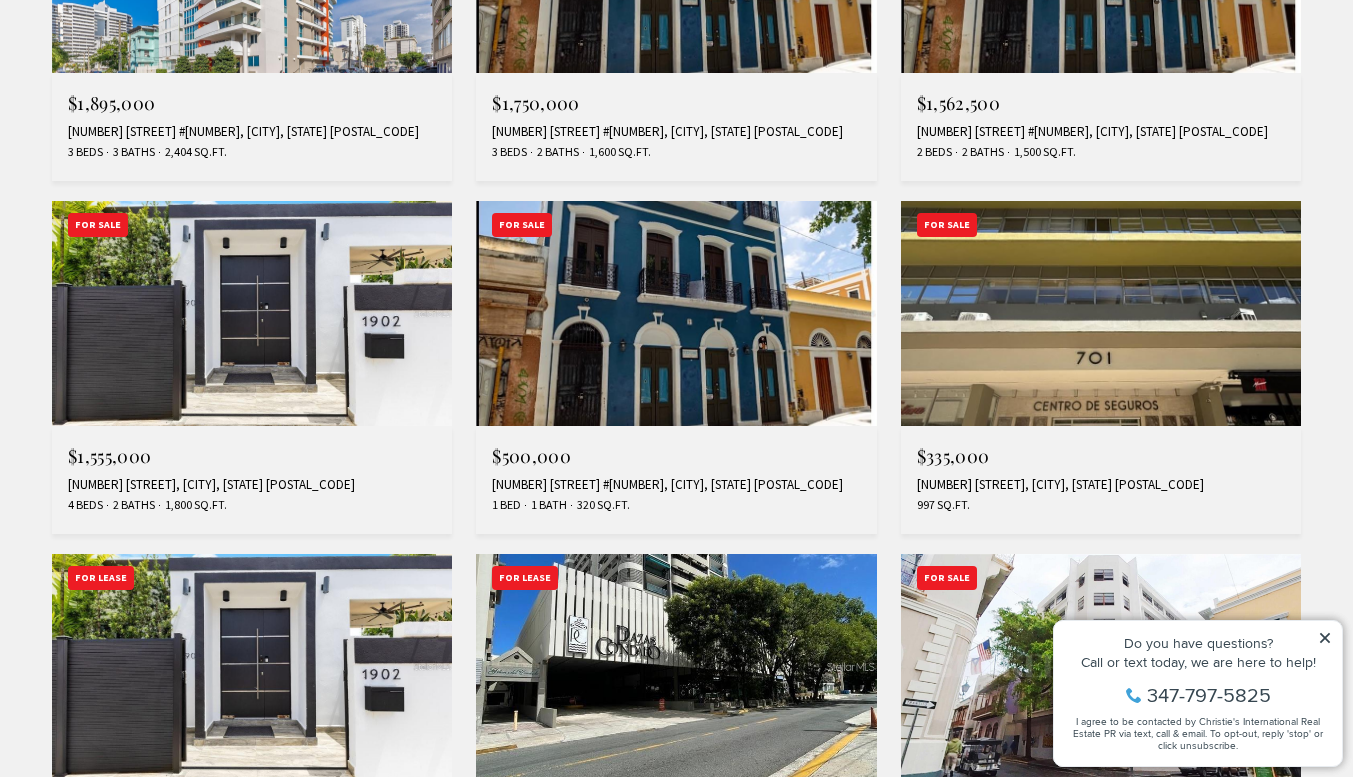 click at bounding box center (252, 313) 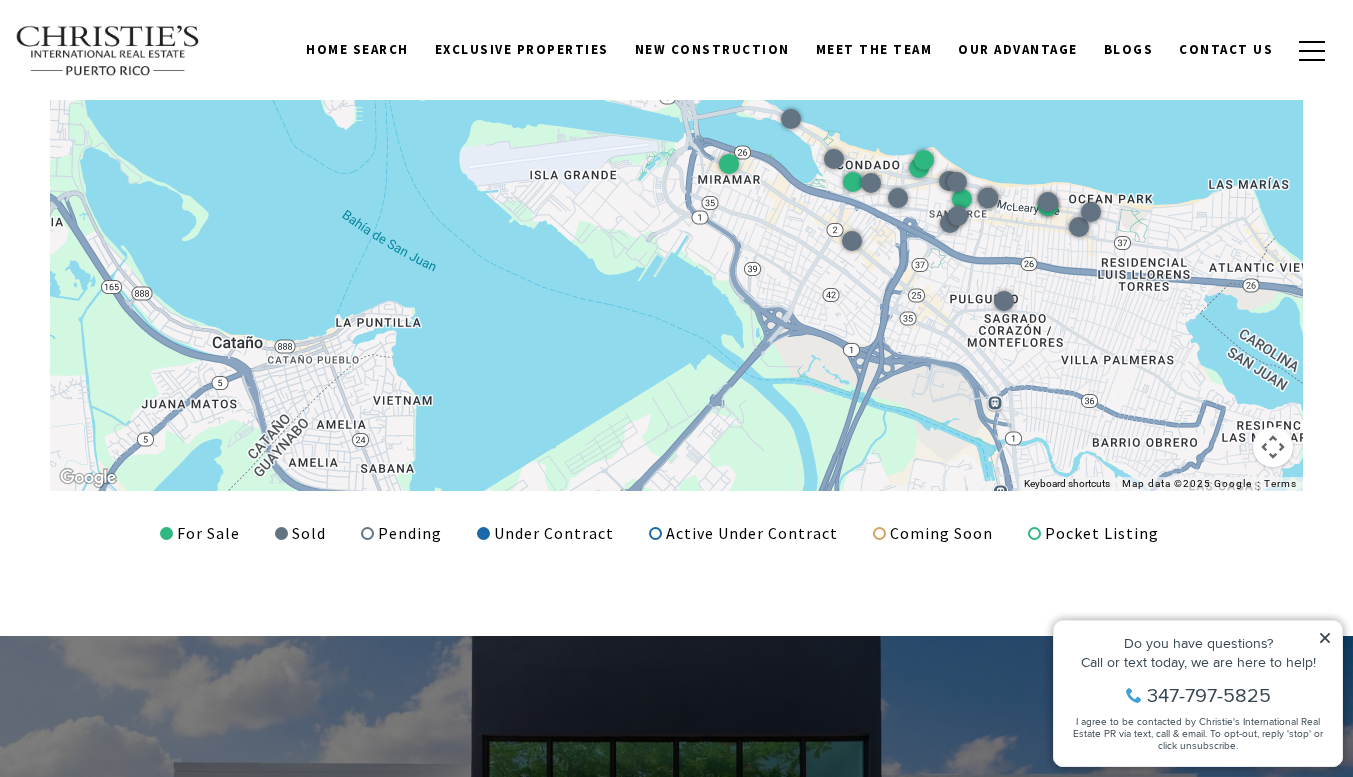 scroll, scrollTop: 2497, scrollLeft: 0, axis: vertical 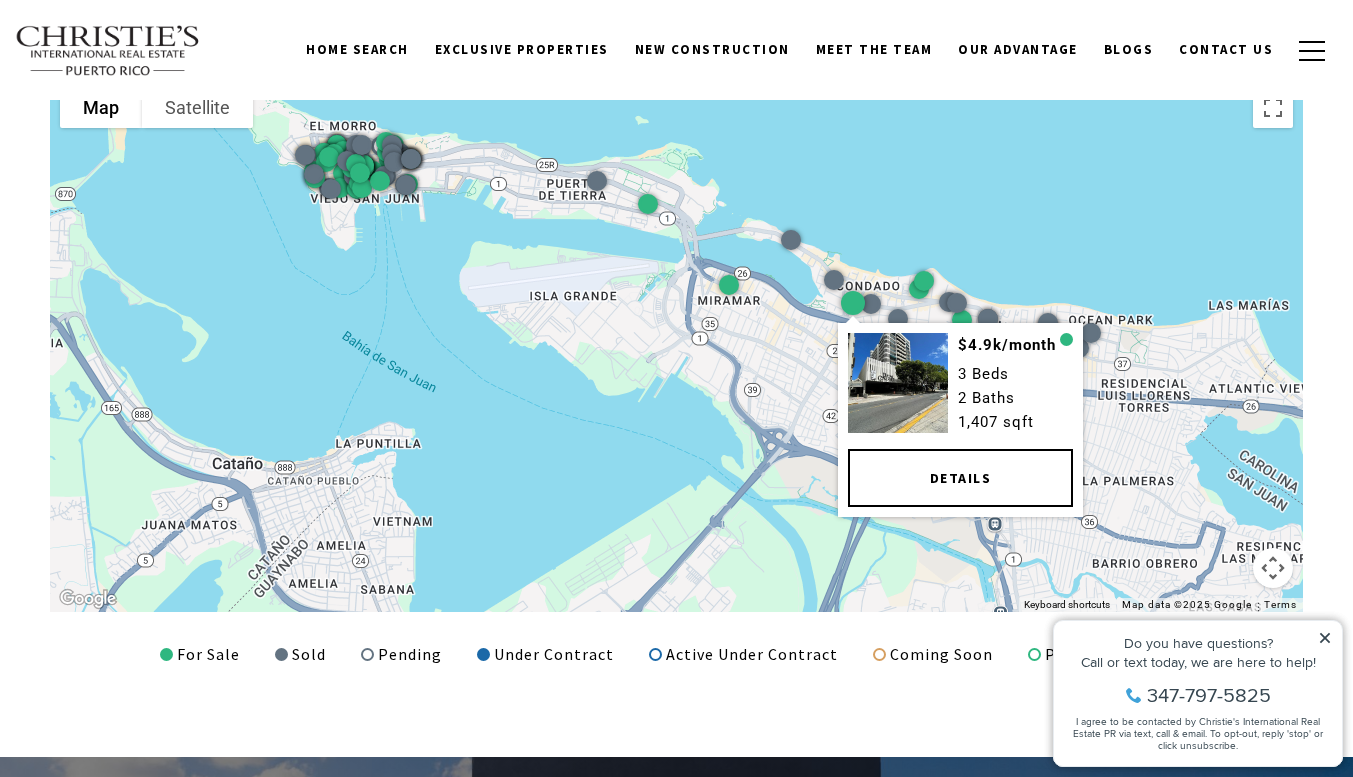 click at bounding box center (853, 303) 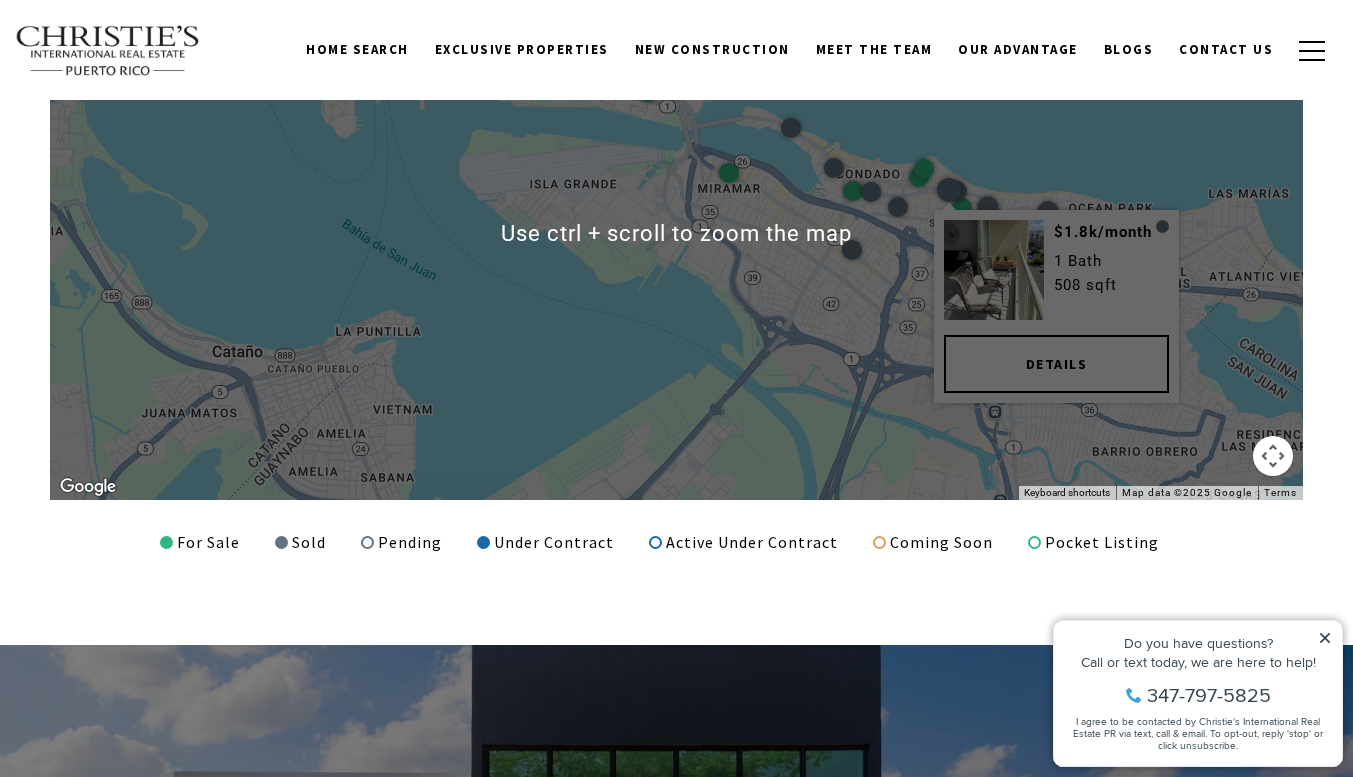 scroll, scrollTop: 2697, scrollLeft: 0, axis: vertical 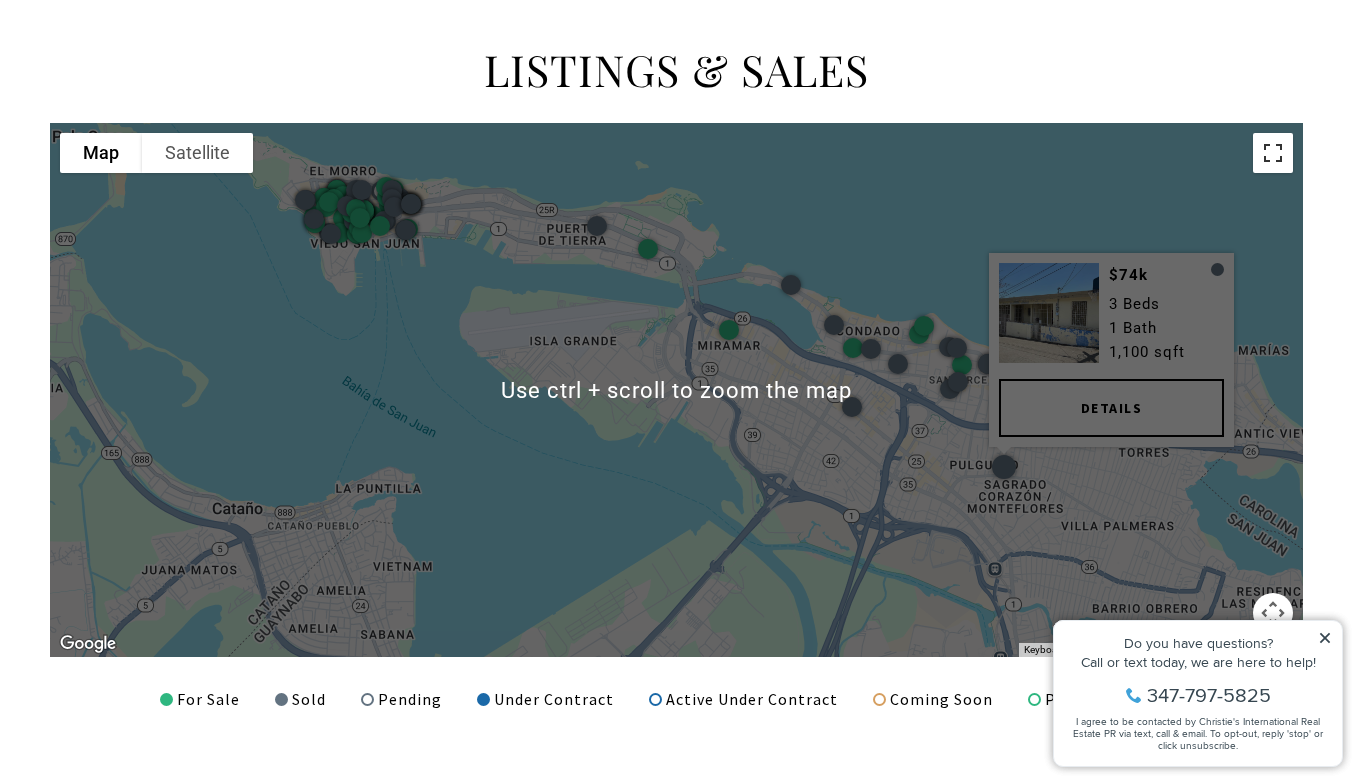 click at bounding box center (1273, 153) 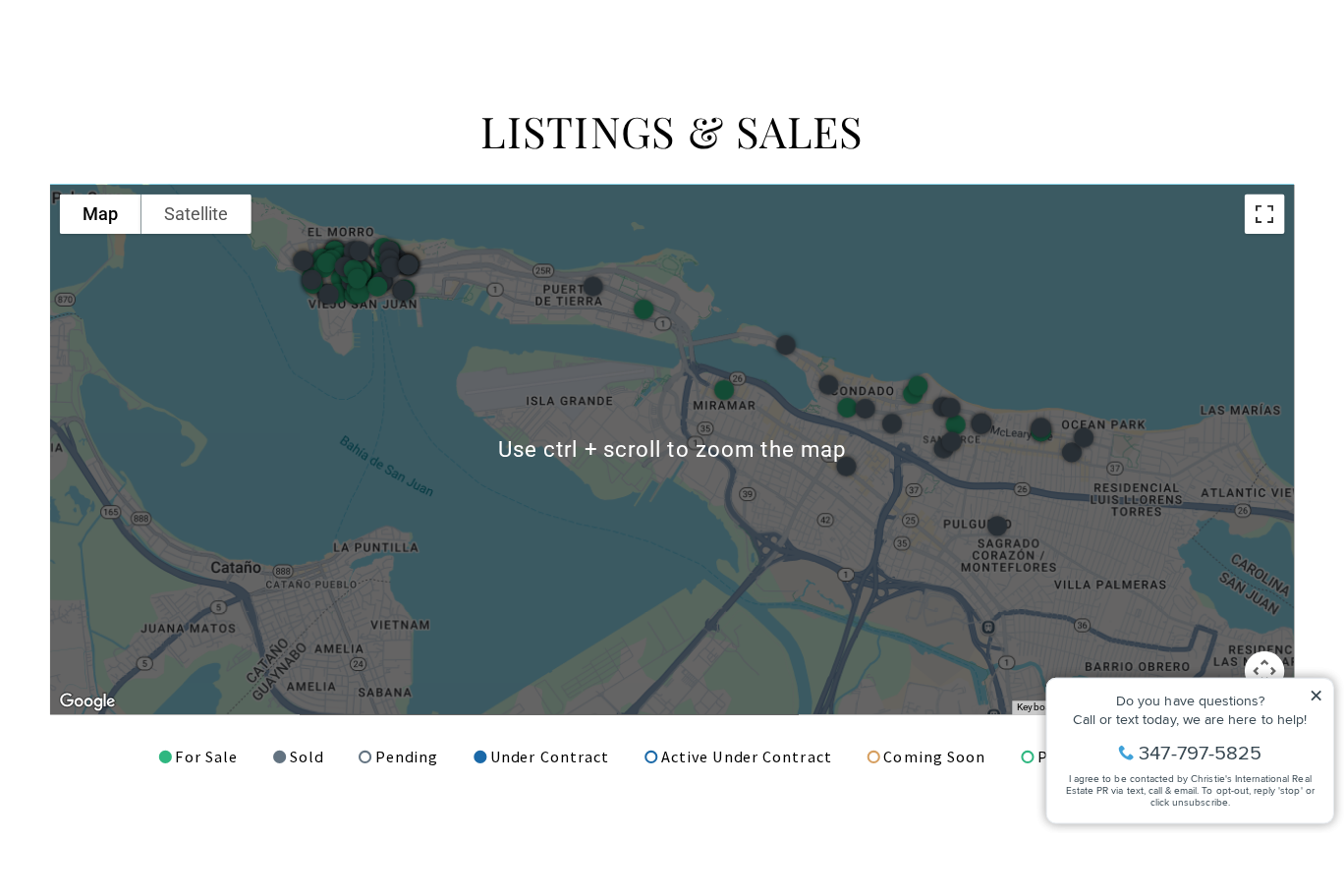 scroll, scrollTop: 2420, scrollLeft: 0, axis: vertical 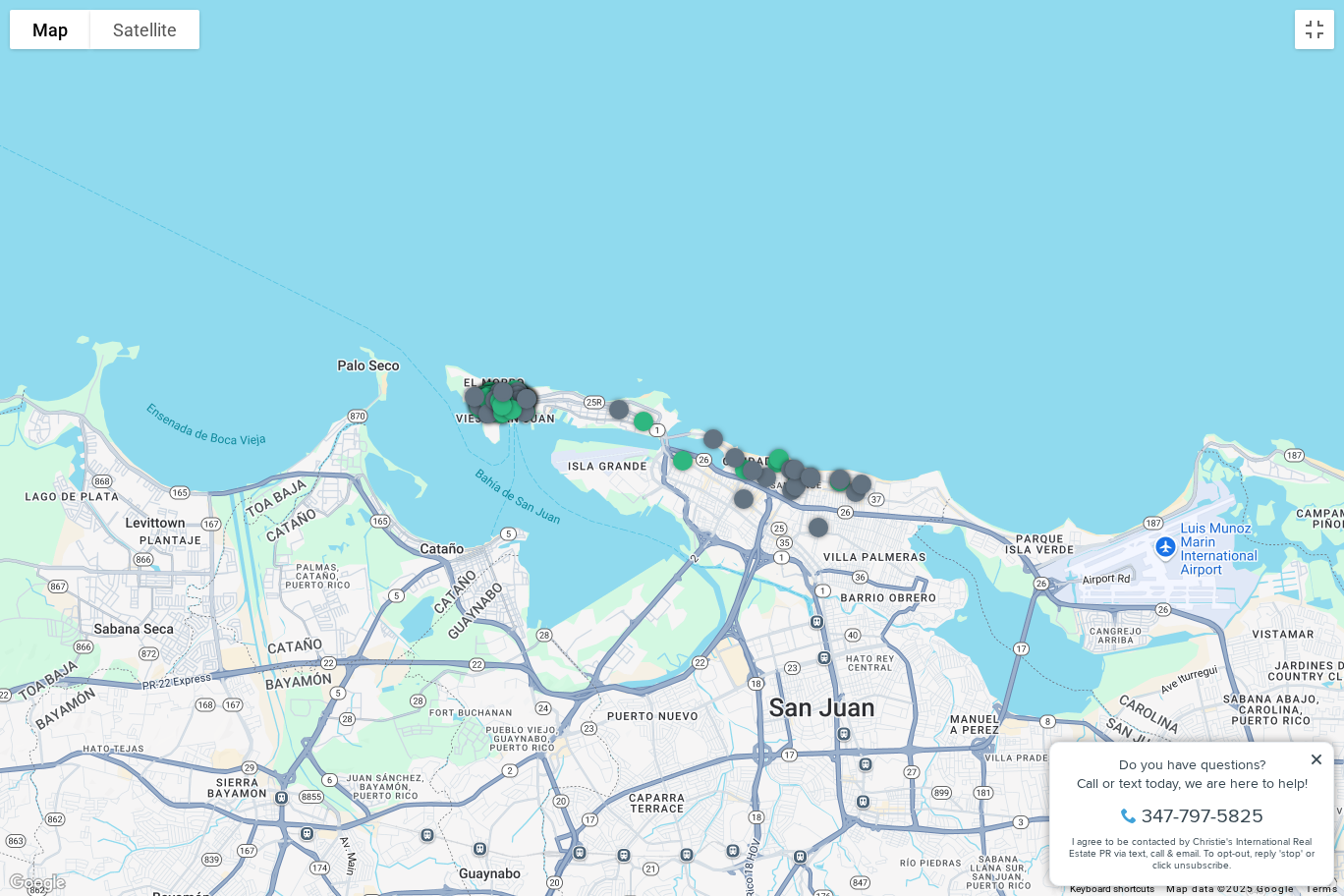 drag, startPoint x: 1083, startPoint y: 552, endPoint x: 889, endPoint y: 595, distance: 198.70833 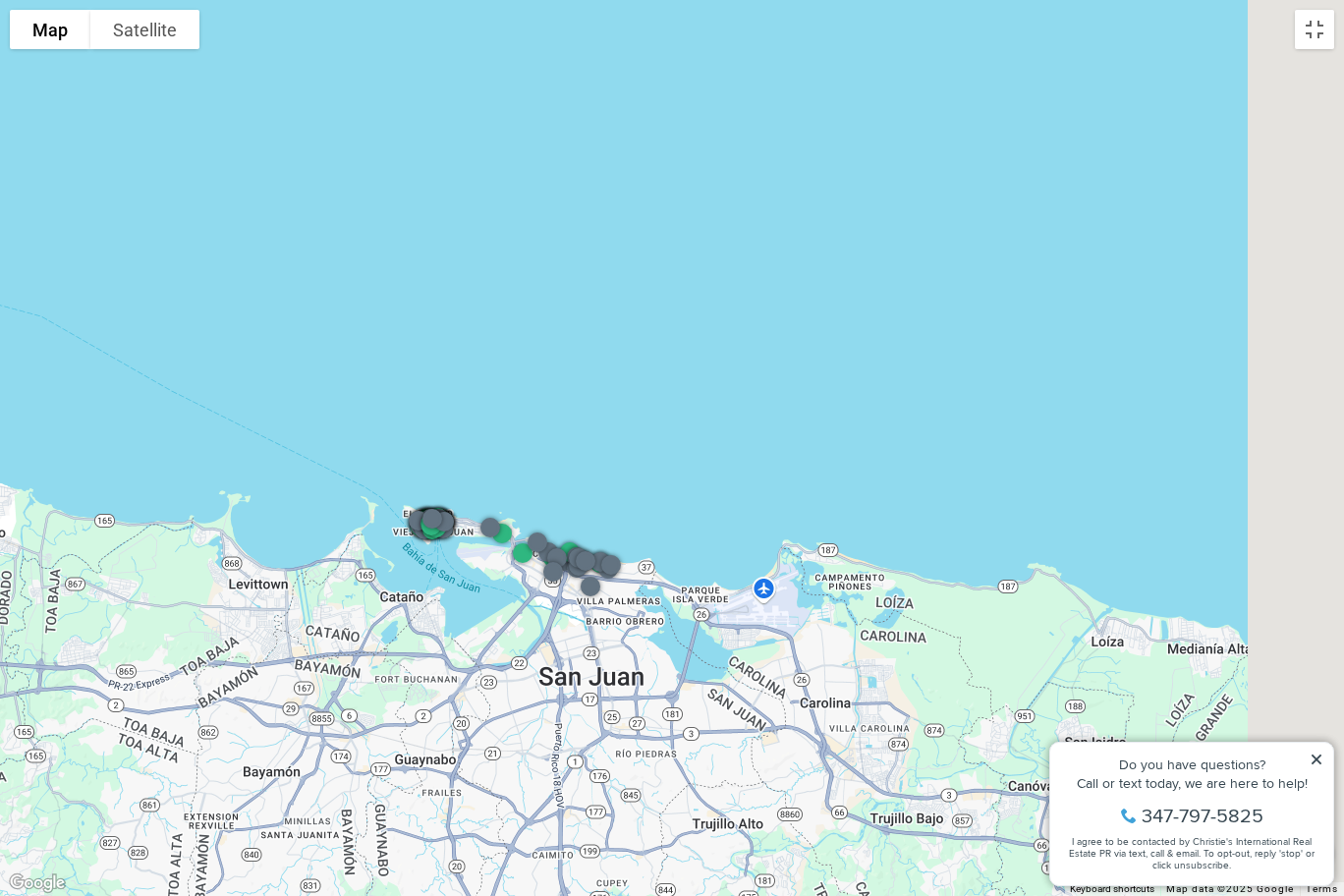 drag, startPoint x: 1054, startPoint y: 640, endPoint x: 755, endPoint y: 648, distance: 299.107 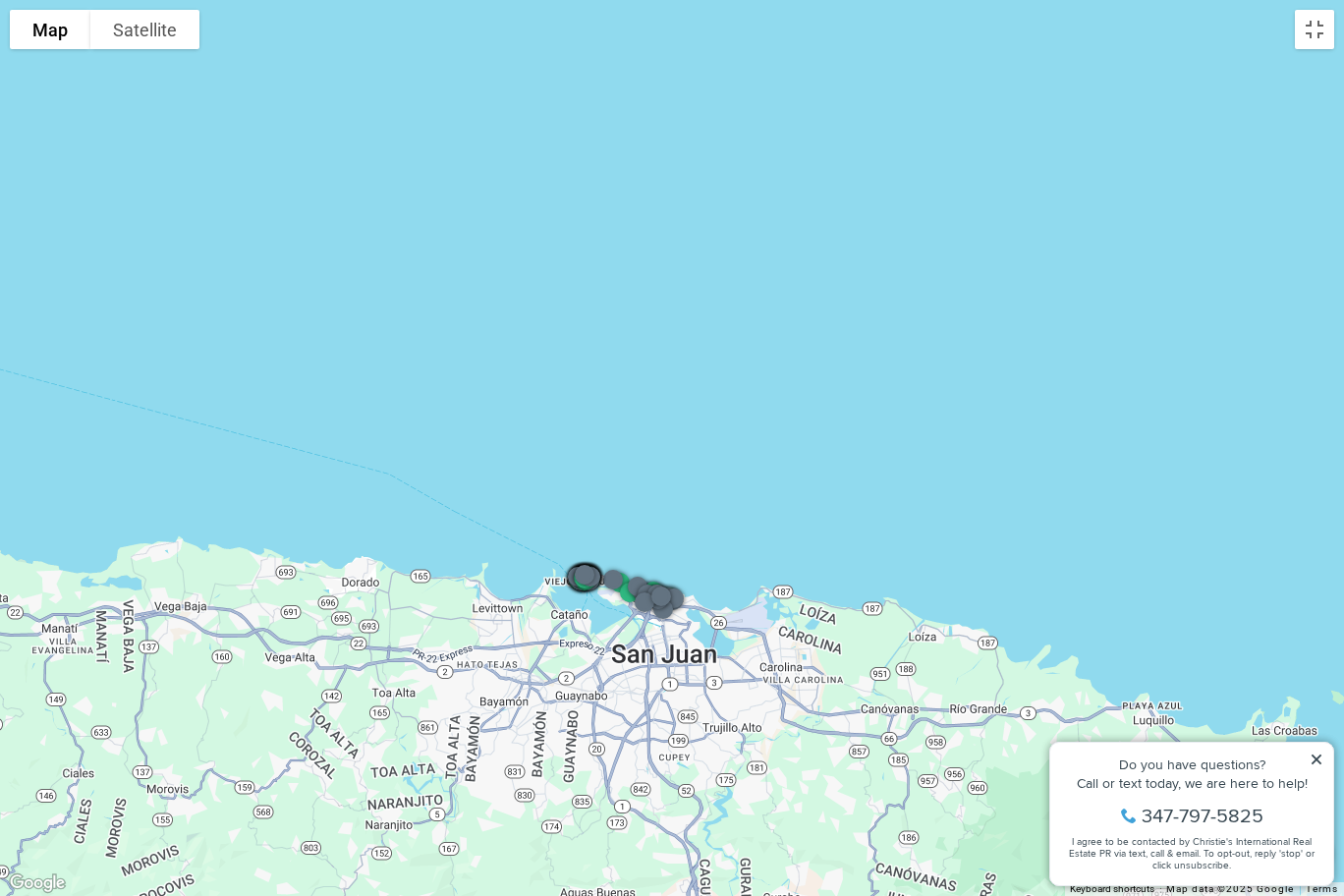 click at bounding box center (672, 448) 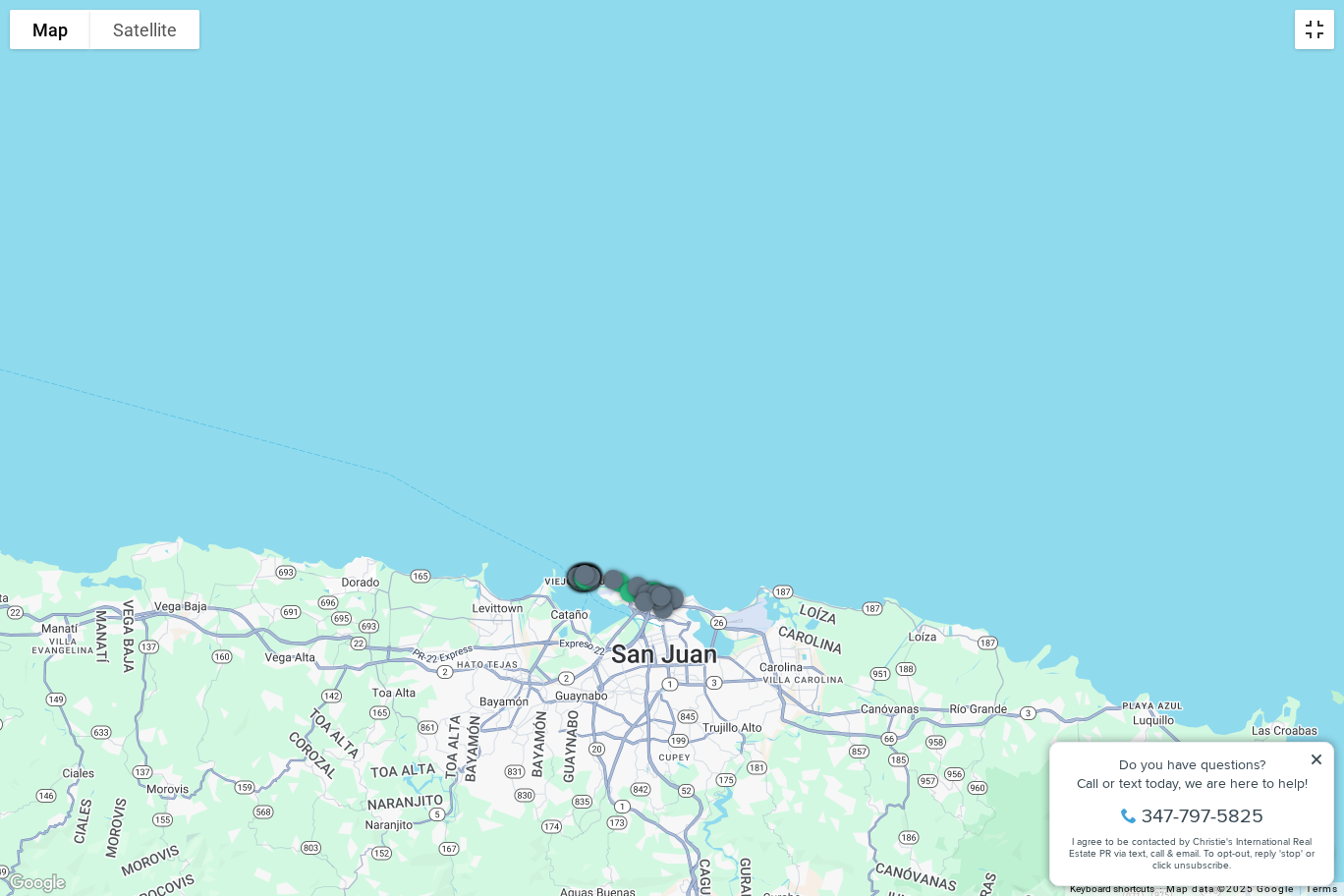 click at bounding box center [1315, 29] 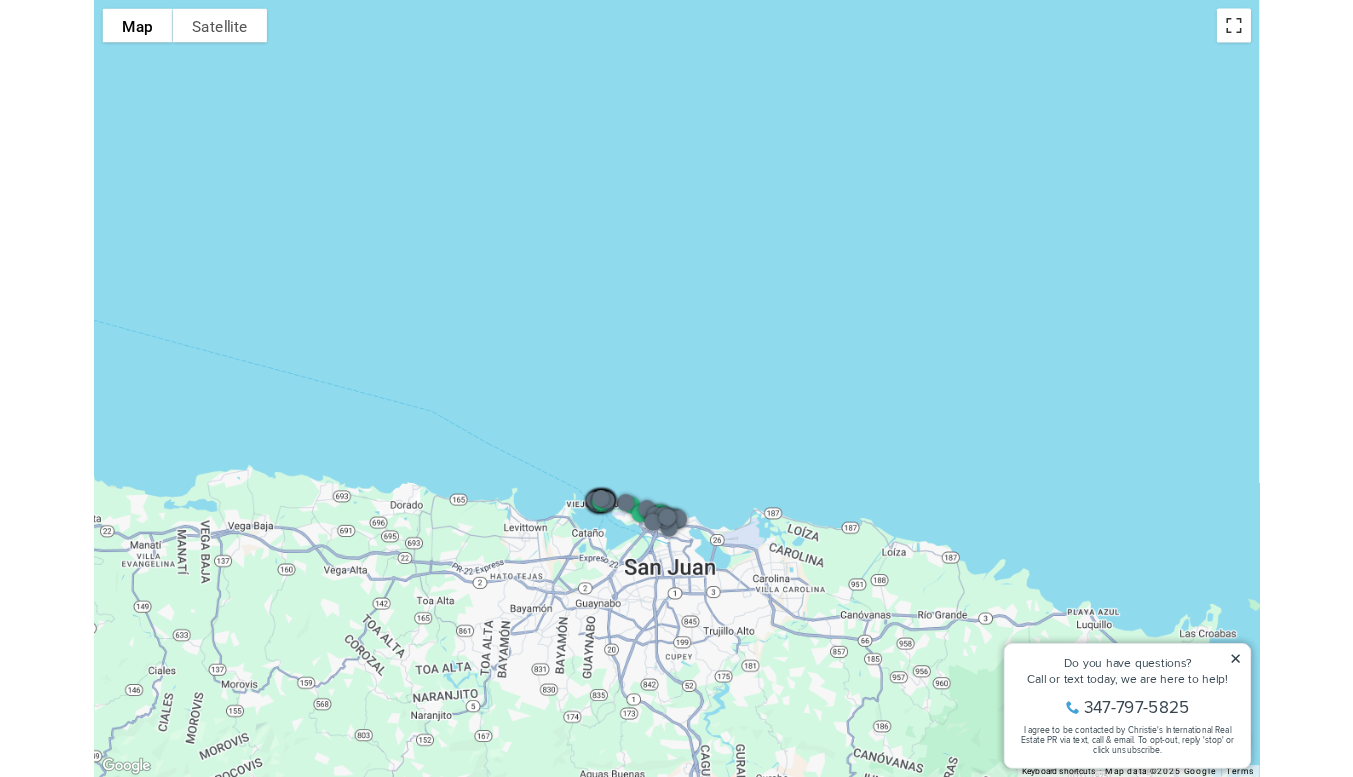 scroll, scrollTop: 2452, scrollLeft: 0, axis: vertical 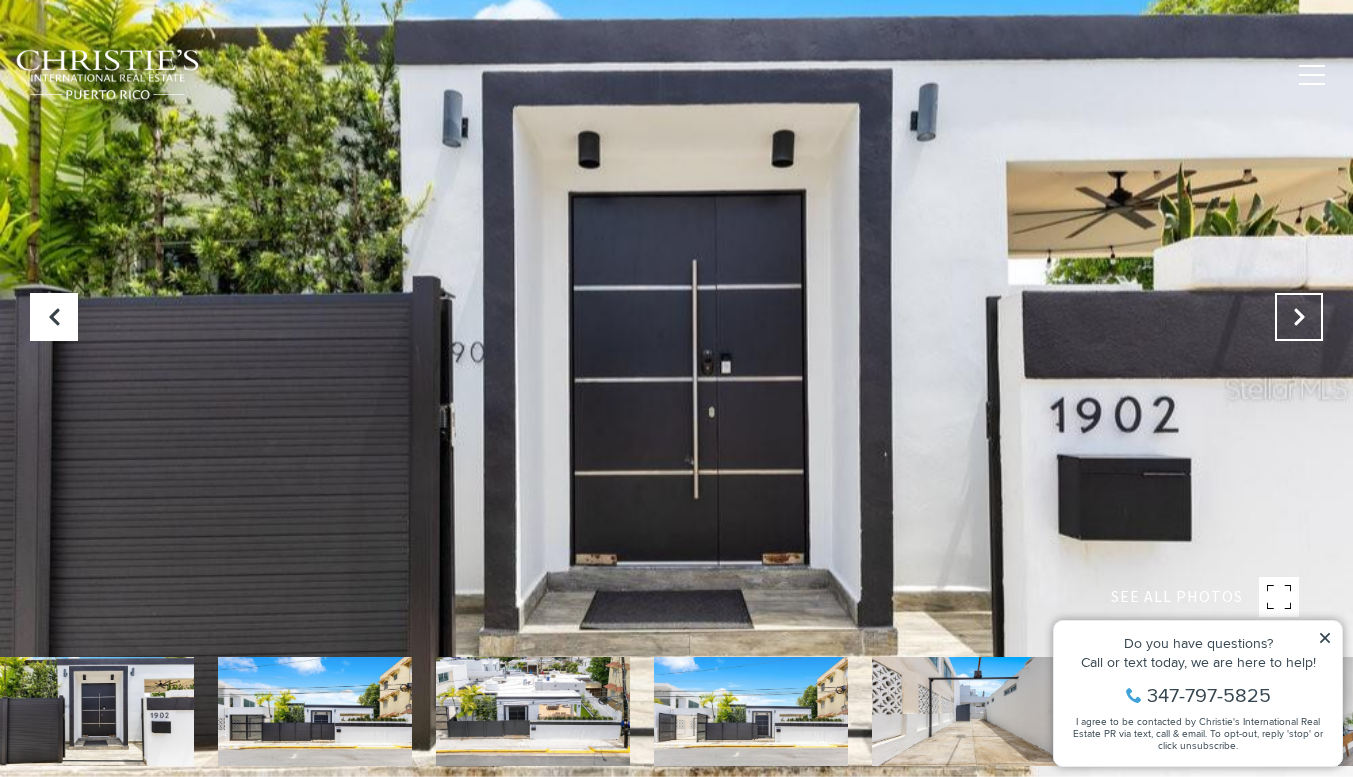 click at bounding box center (1299, 317) 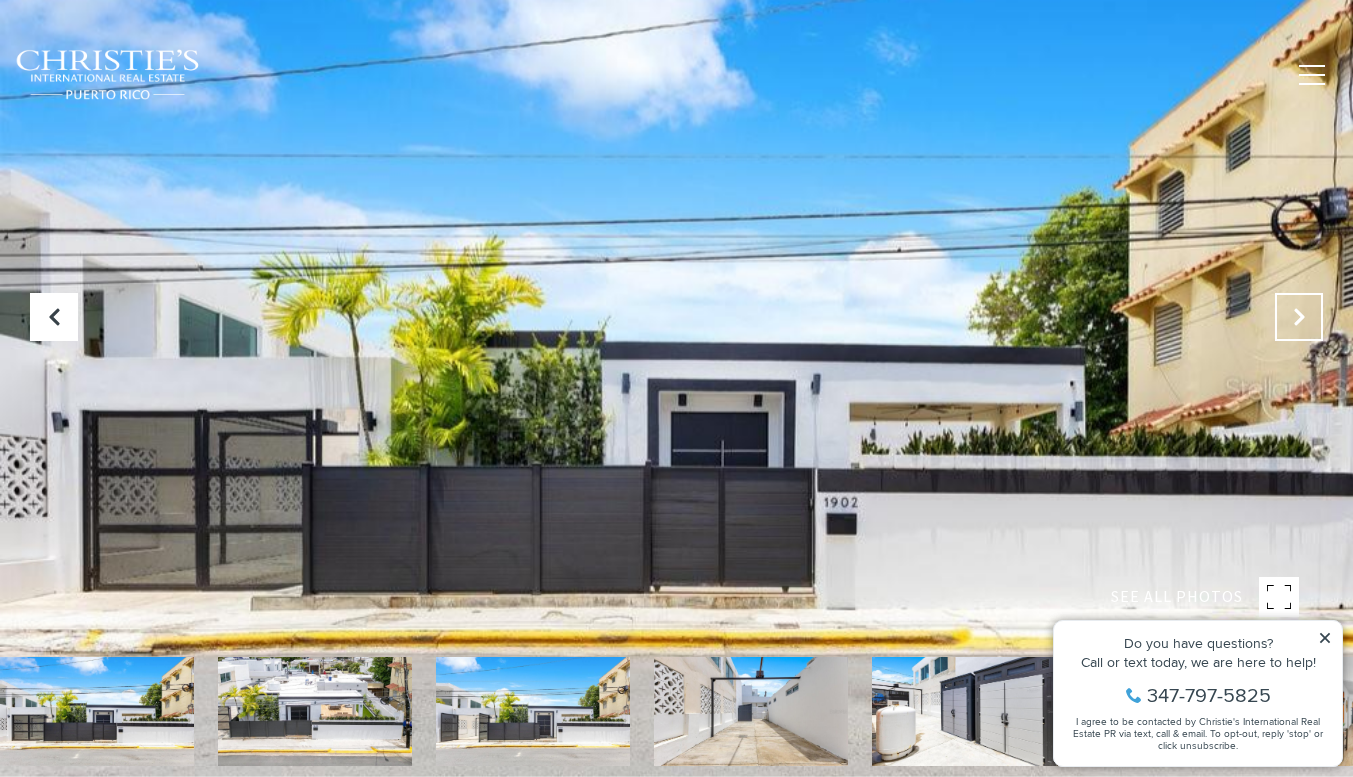 click at bounding box center [1299, 317] 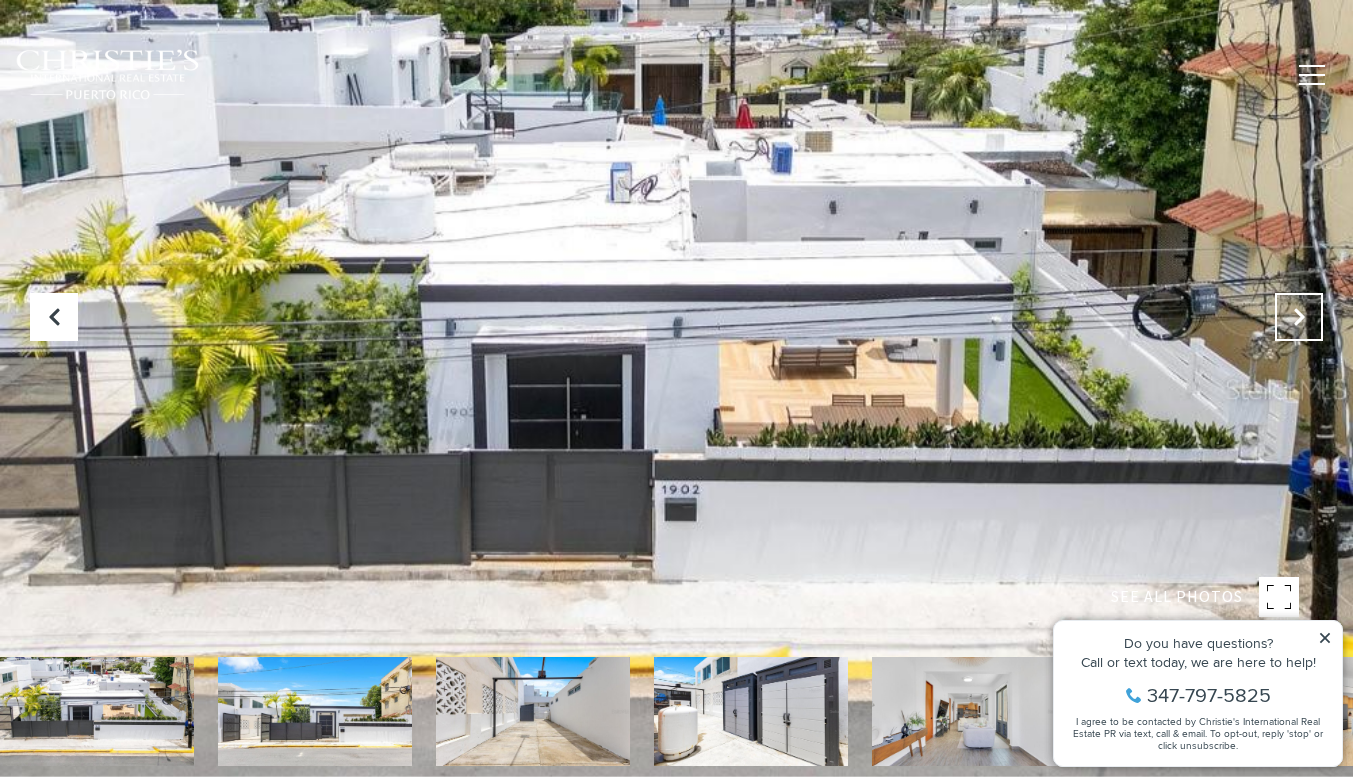 click at bounding box center [1299, 317] 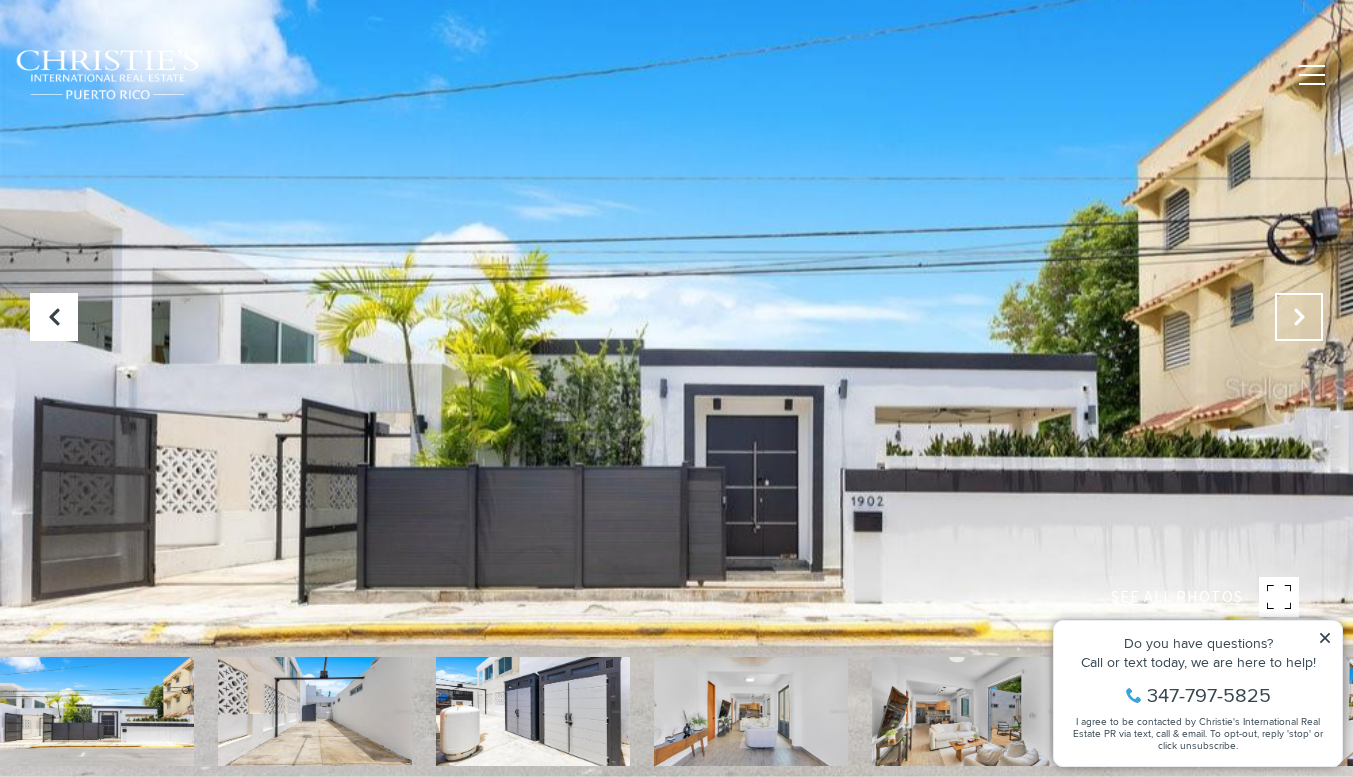click at bounding box center [1299, 317] 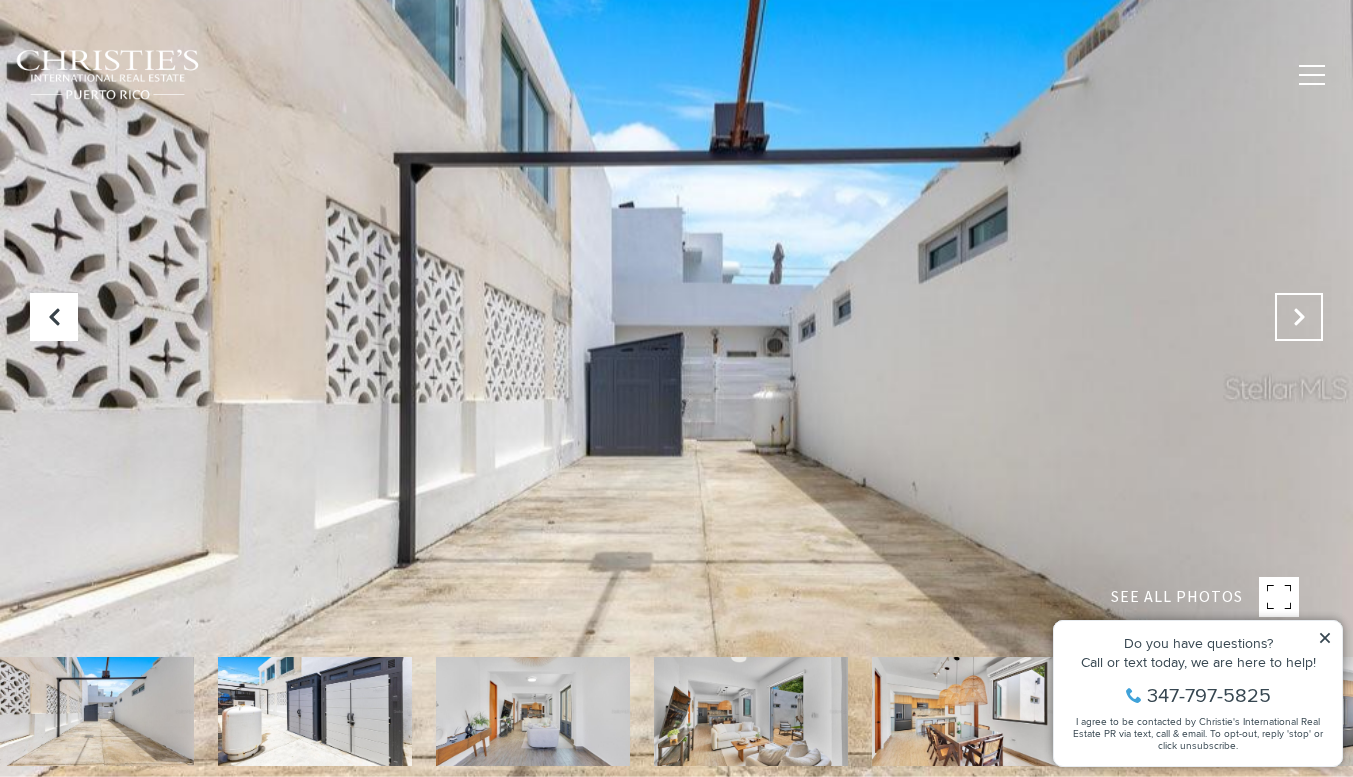 click at bounding box center [1299, 317] 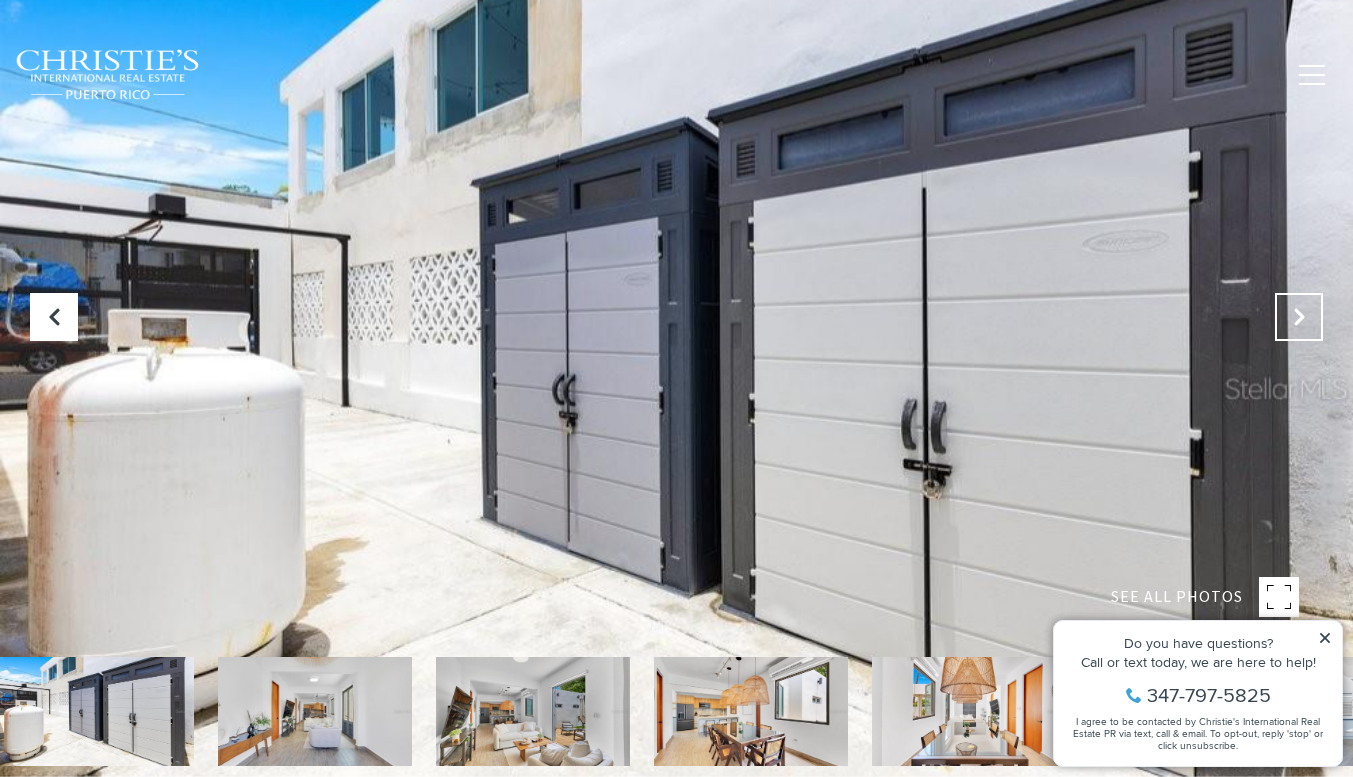 click at bounding box center (1299, 317) 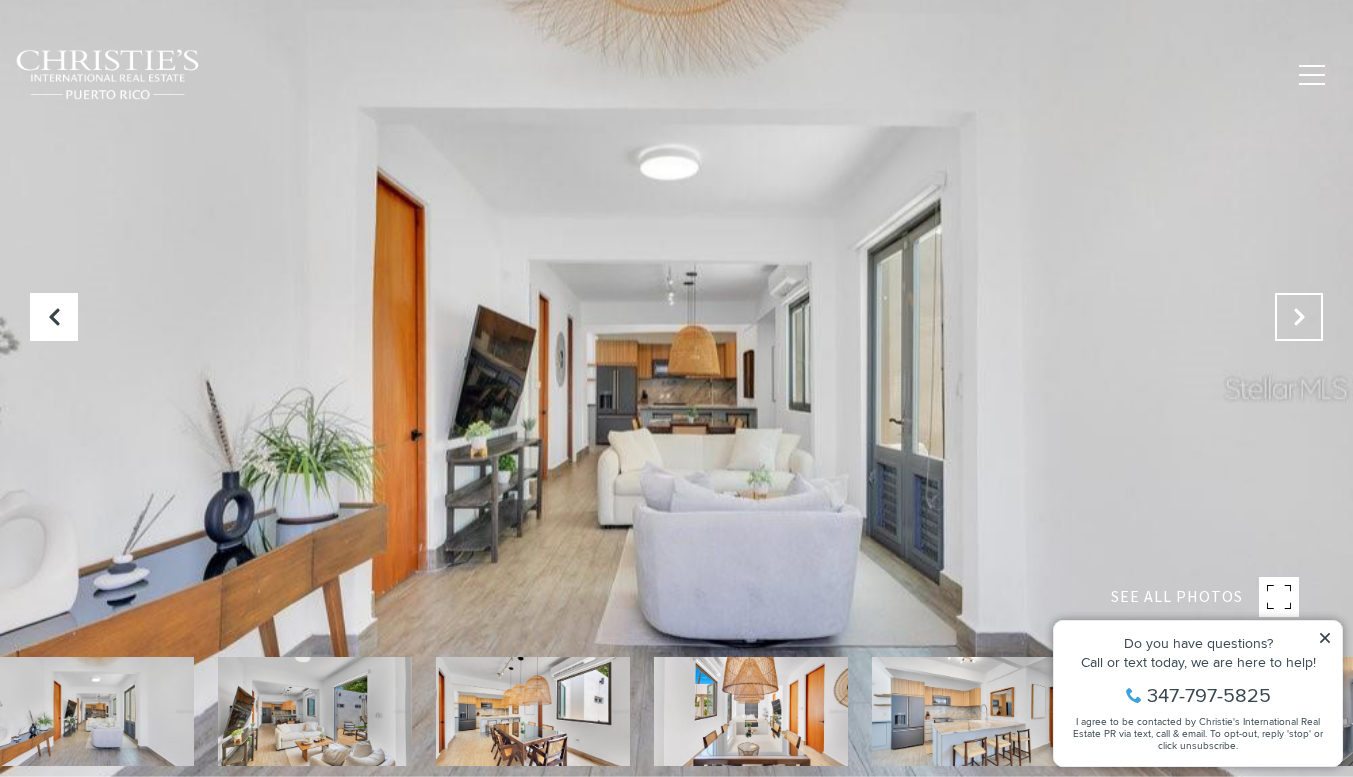 click at bounding box center (1299, 317) 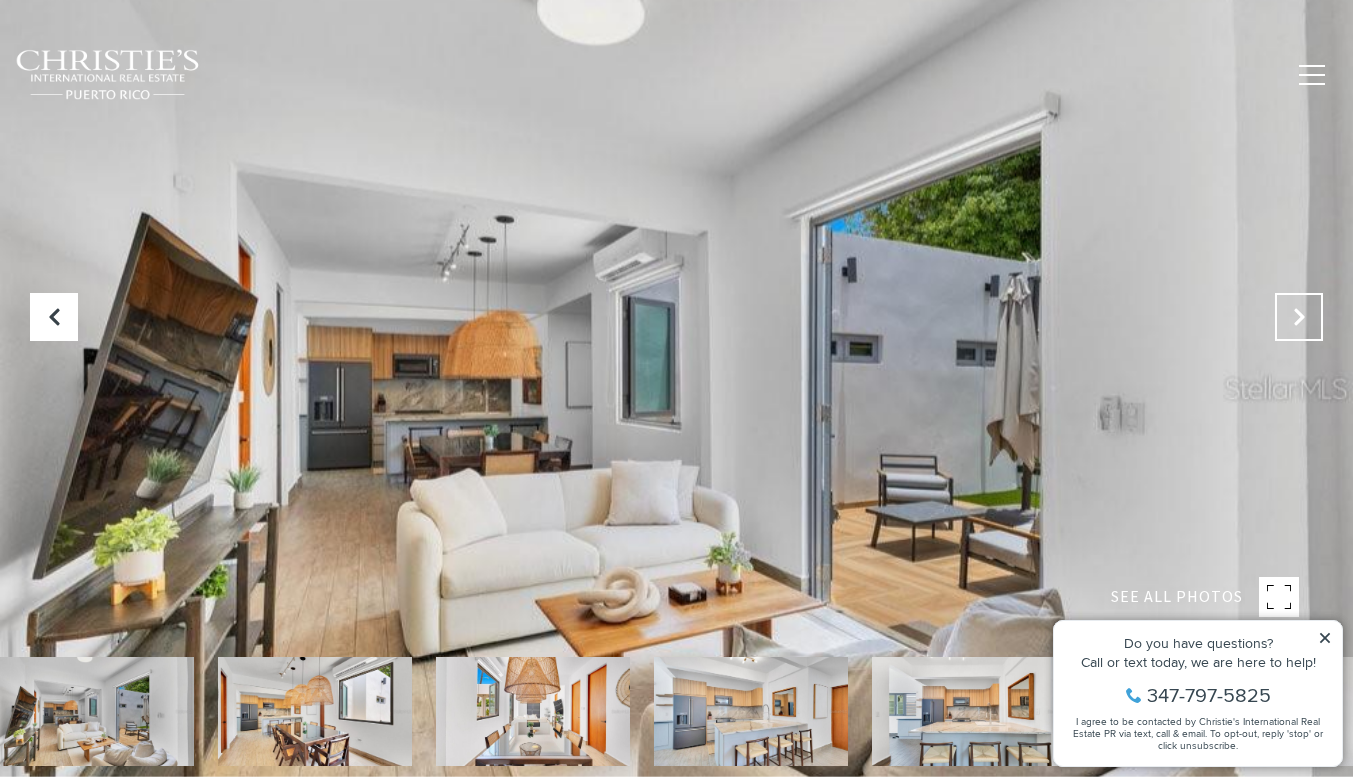 click at bounding box center [1299, 317] 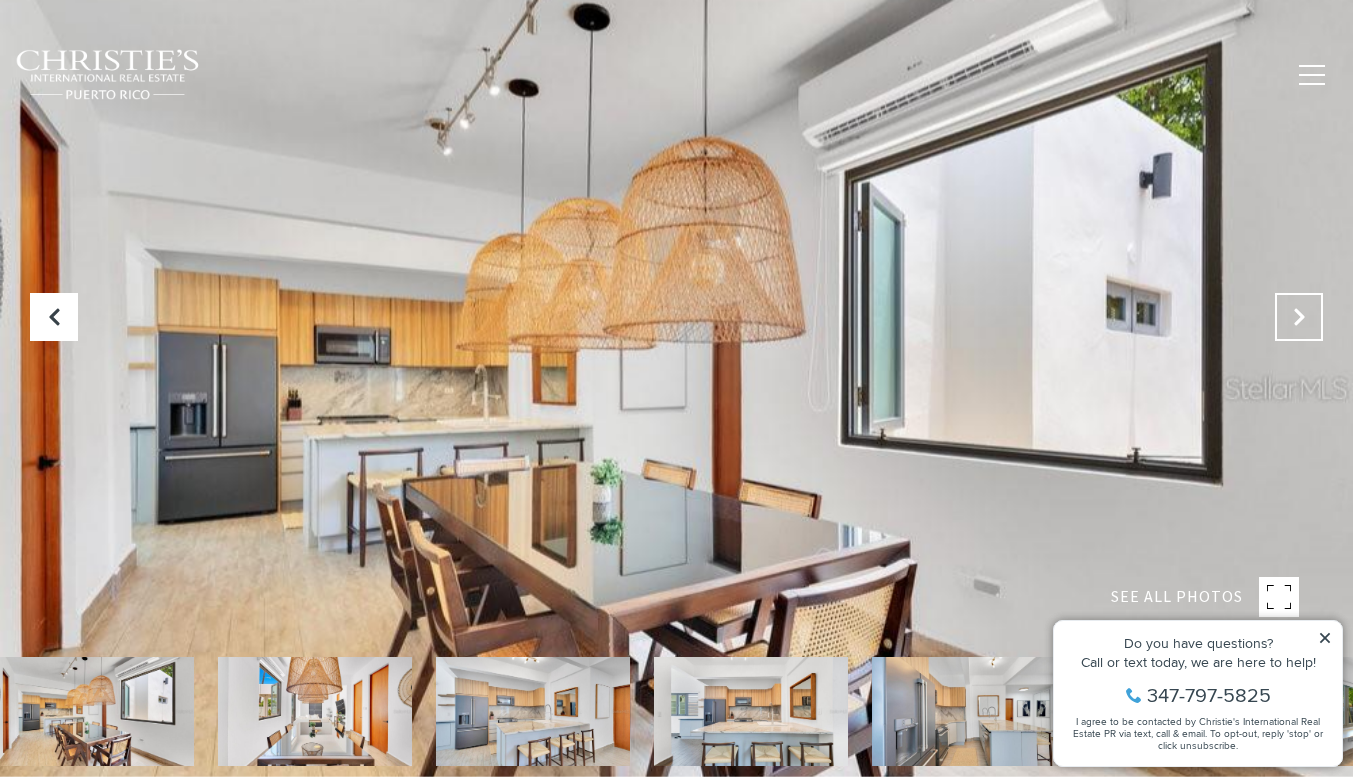 click at bounding box center [1299, 317] 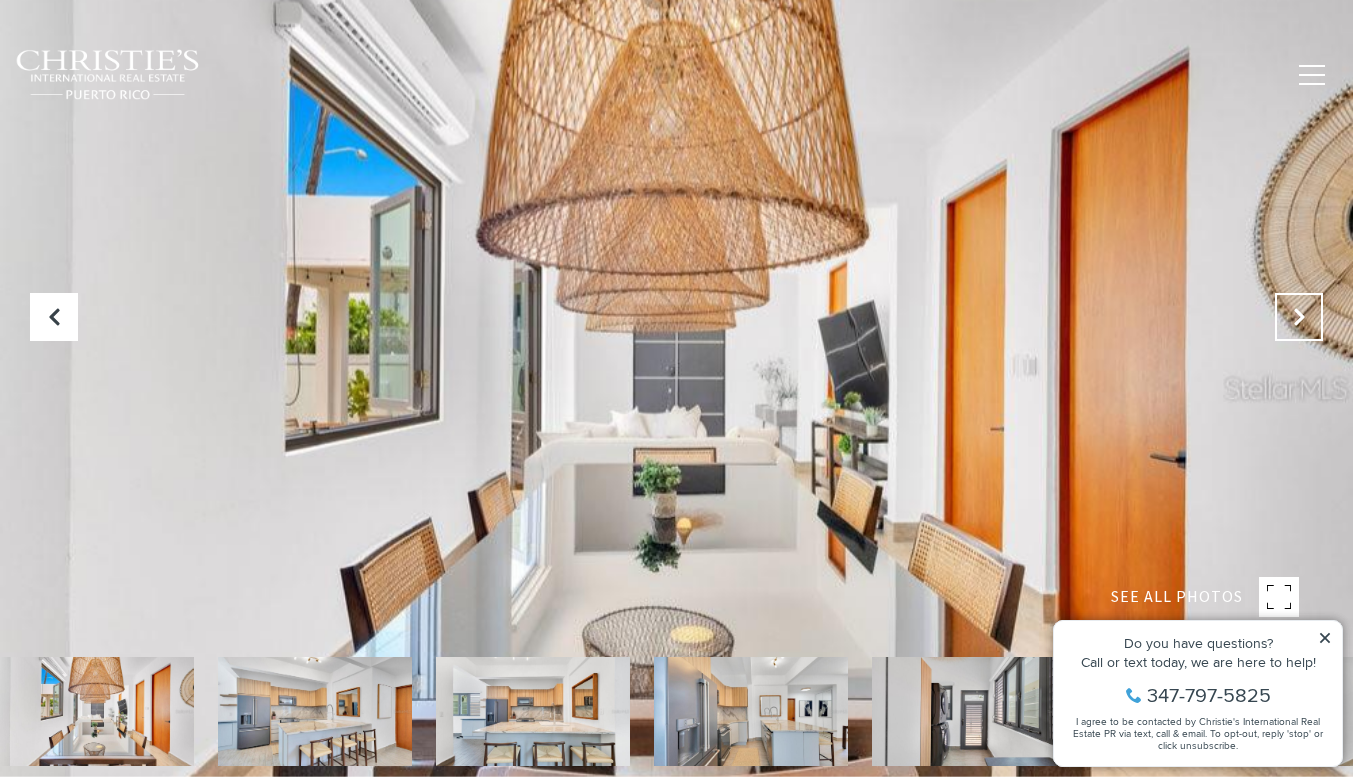 click at bounding box center [1299, 317] 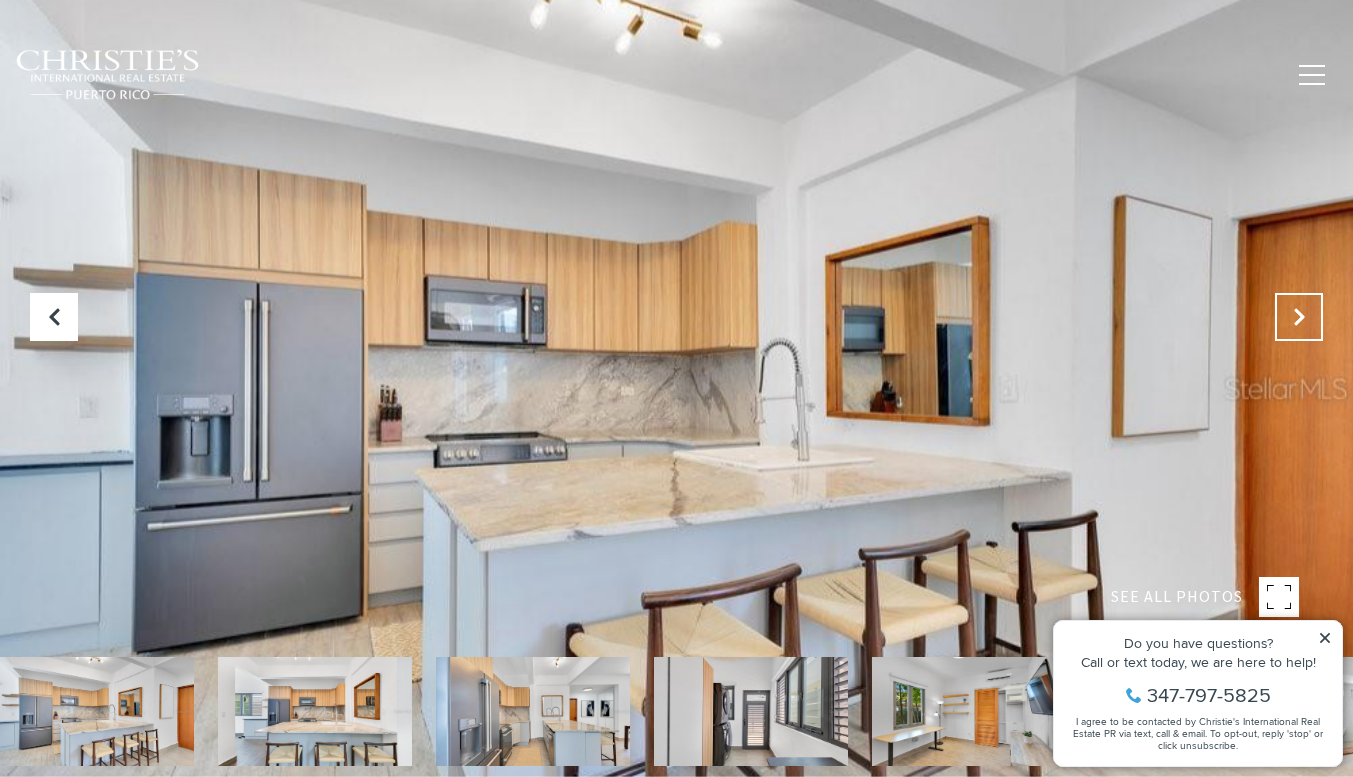 click at bounding box center [1299, 317] 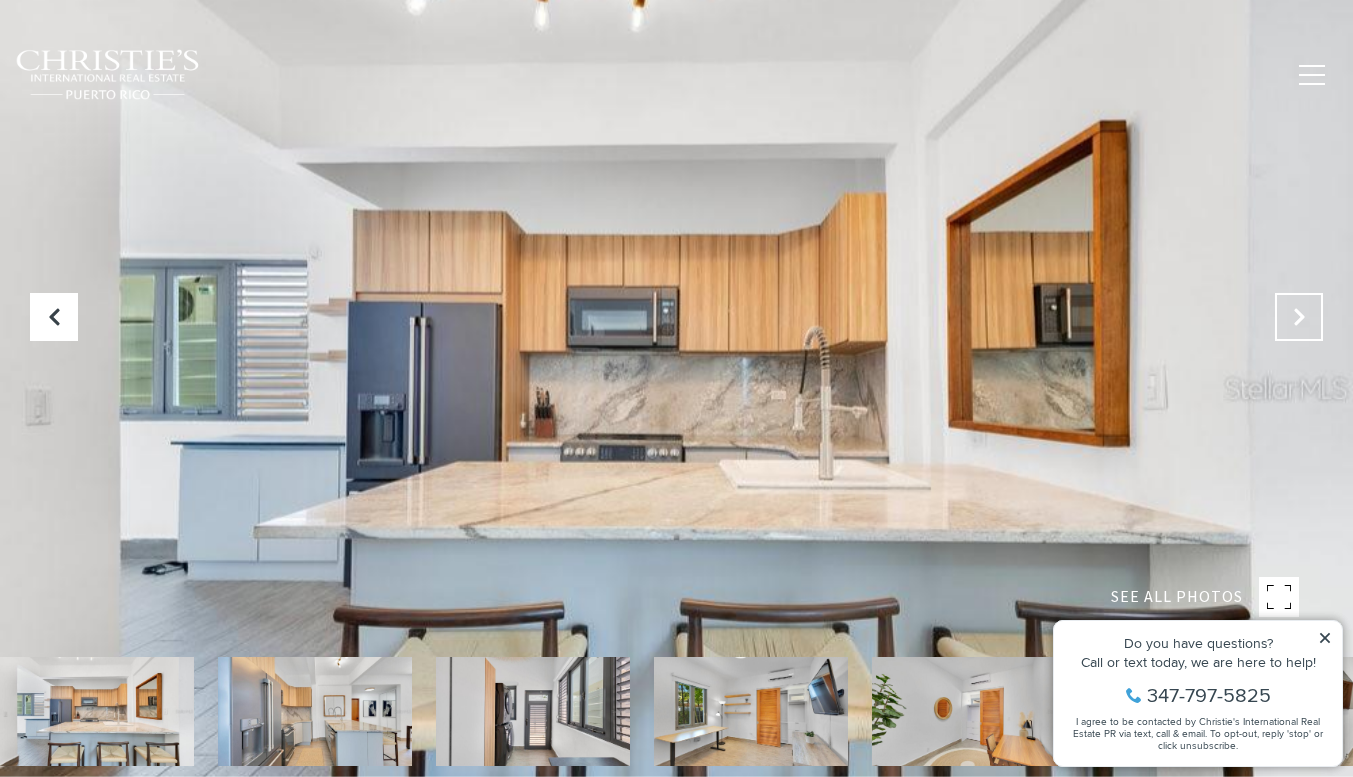 click at bounding box center [1299, 317] 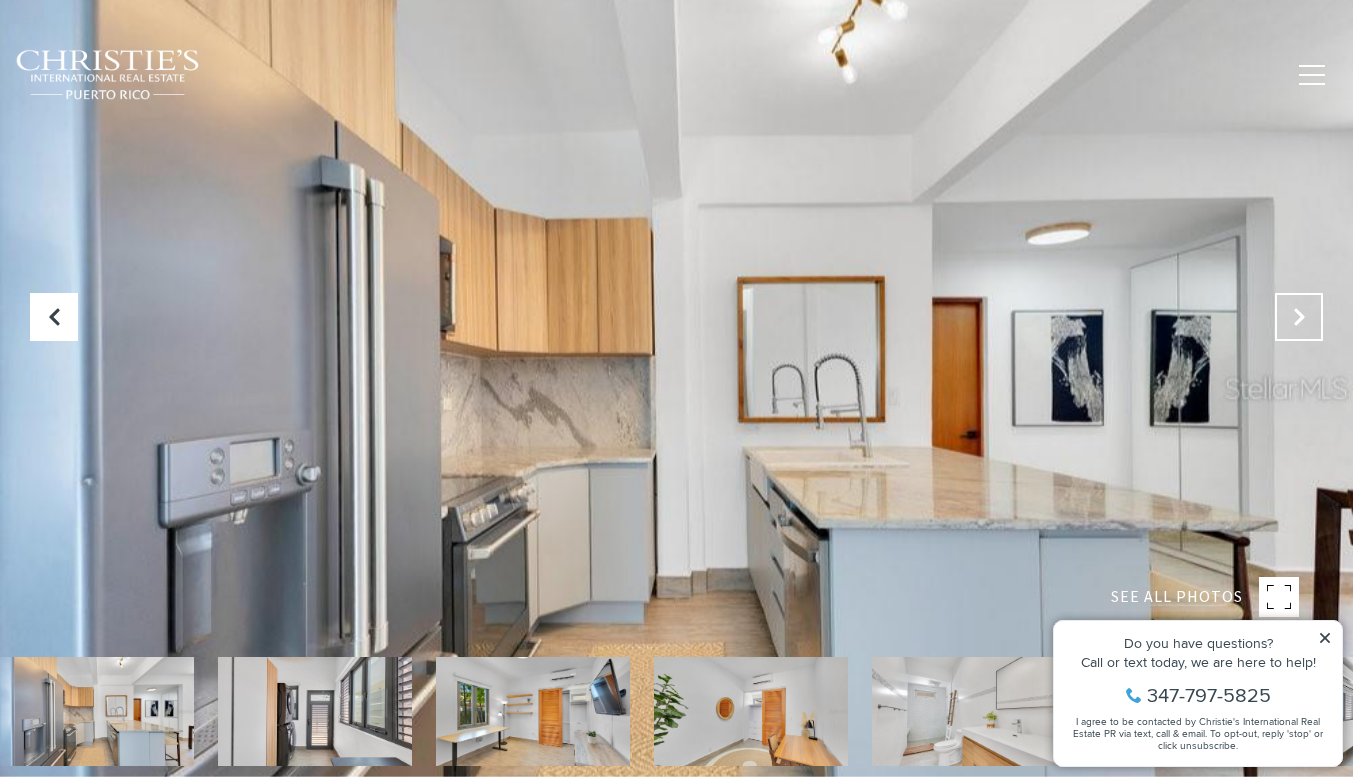 click at bounding box center (1299, 317) 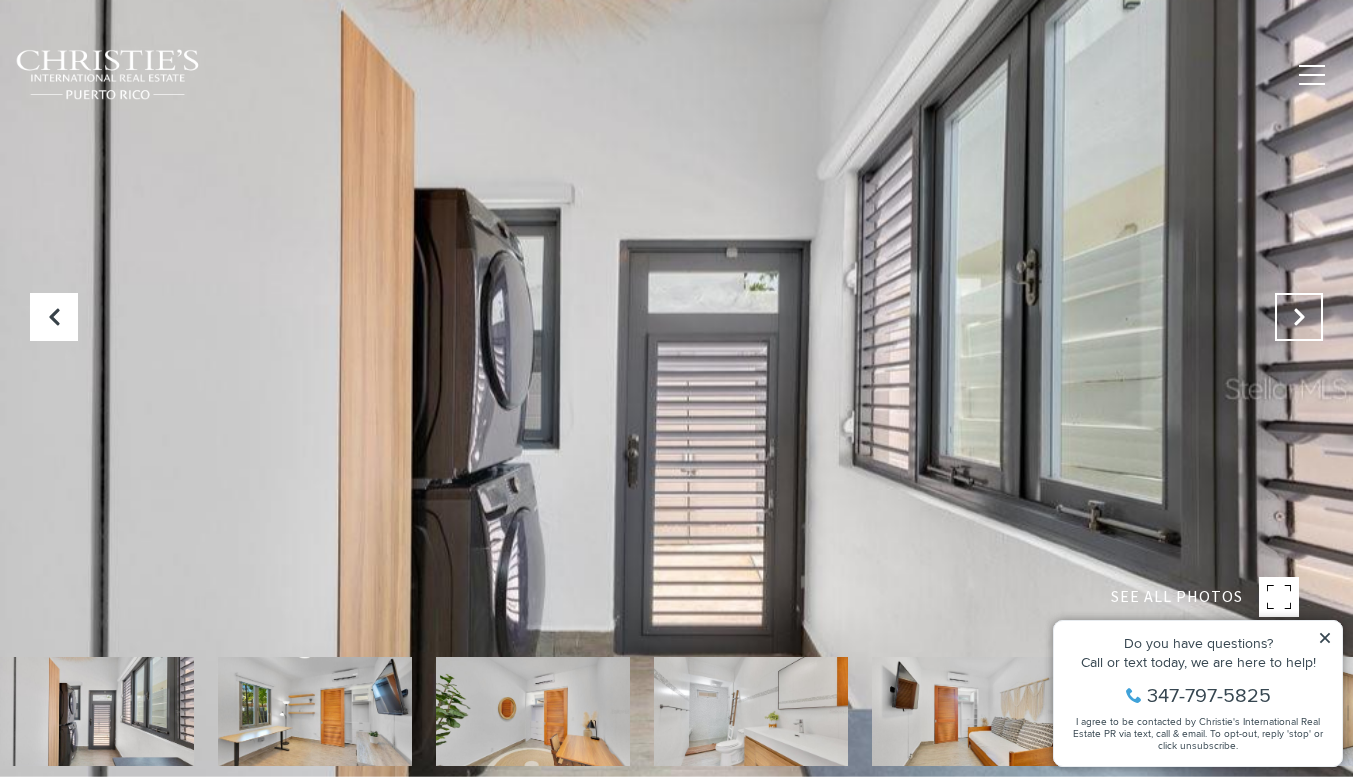 click at bounding box center [1299, 317] 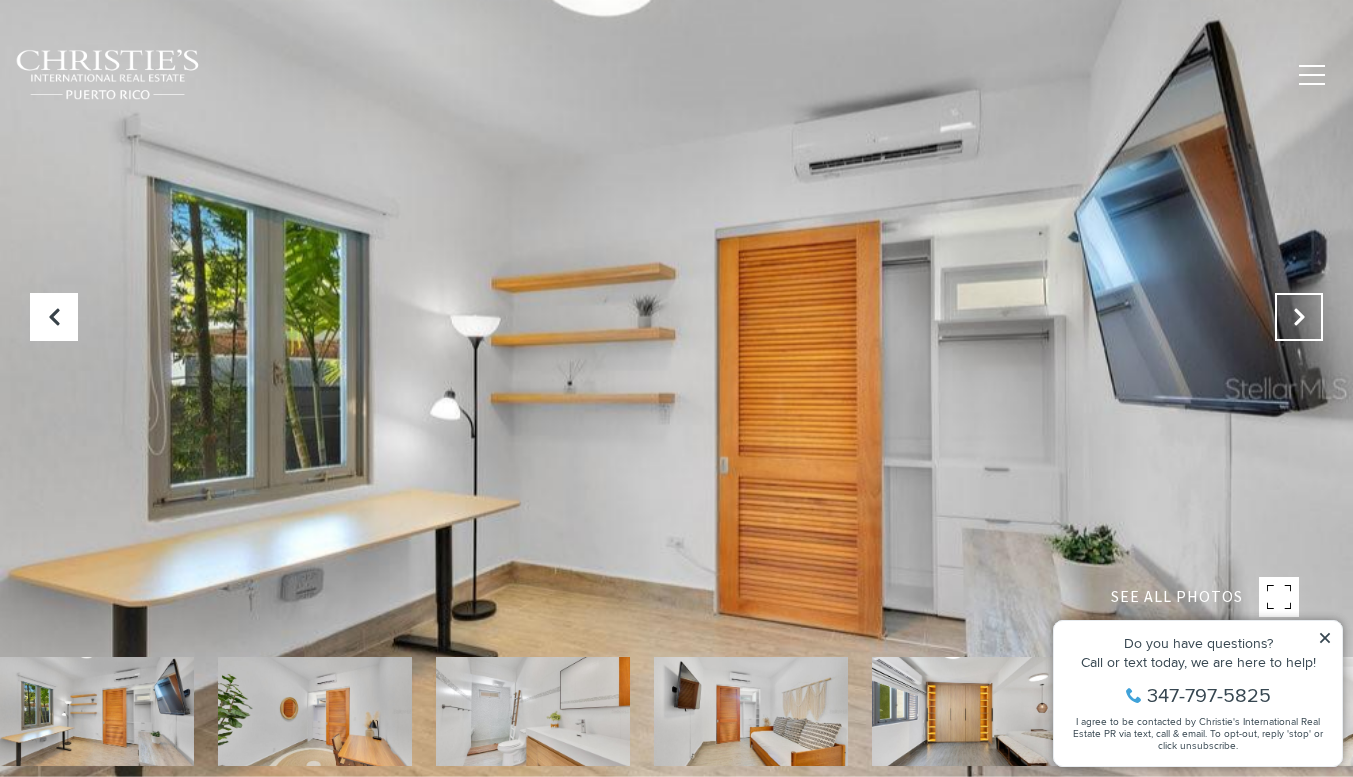 click at bounding box center [1299, 317] 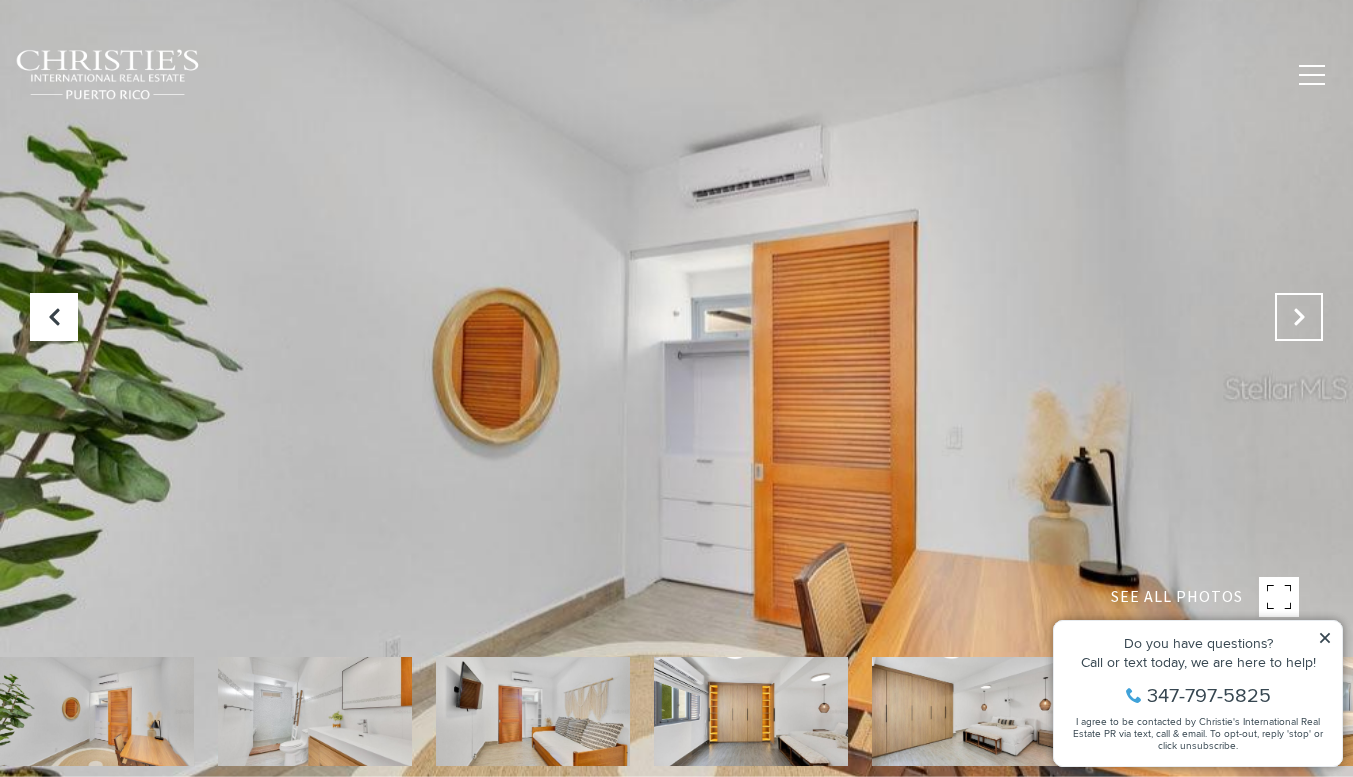 click at bounding box center (1299, 317) 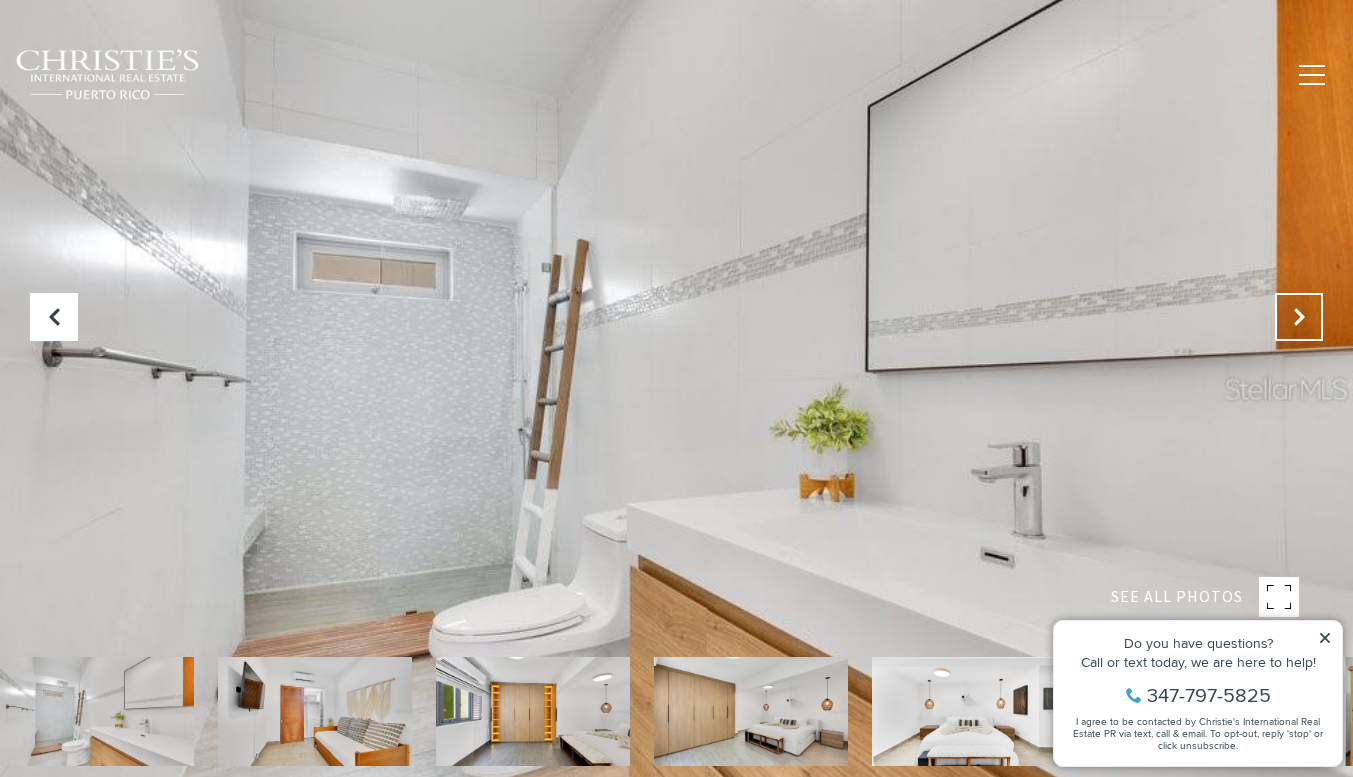 click at bounding box center [1299, 317] 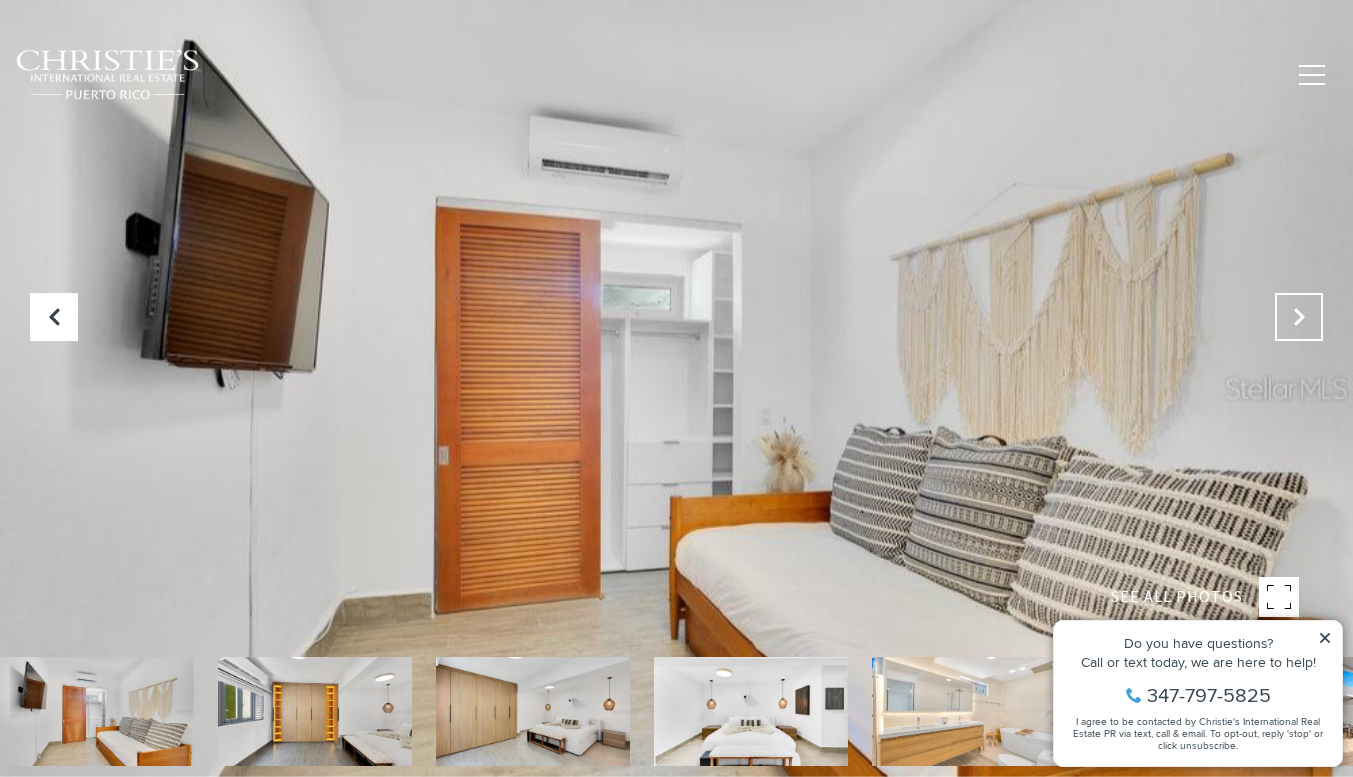 click at bounding box center [1299, 317] 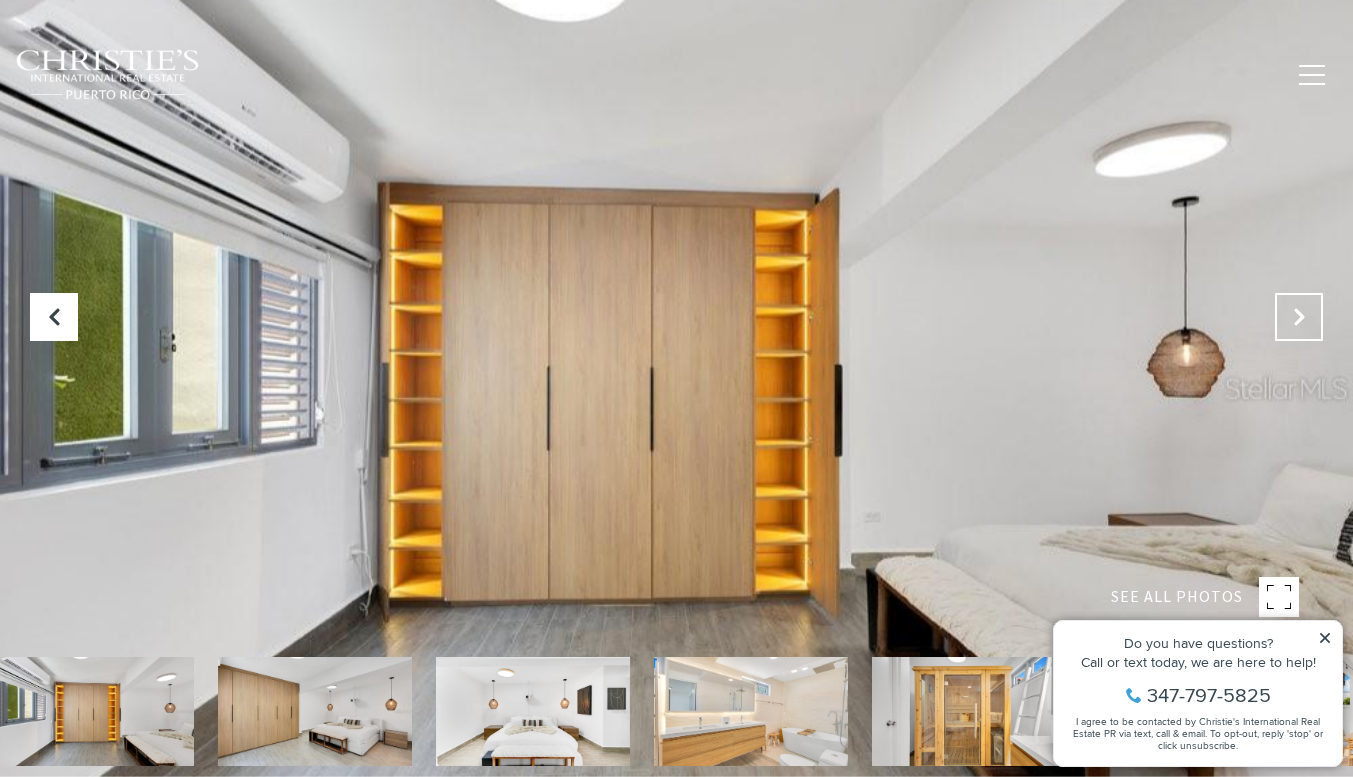 click at bounding box center (1299, 317) 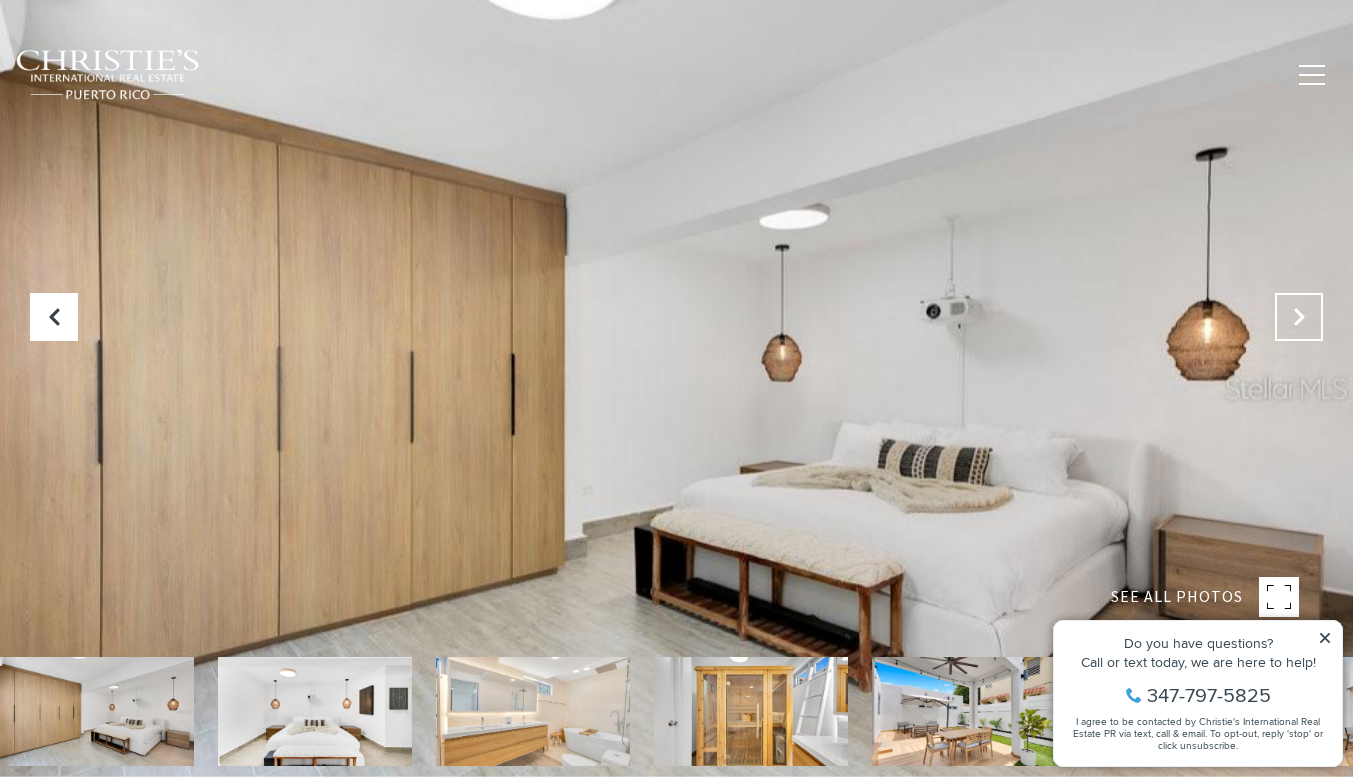 click at bounding box center (1299, 317) 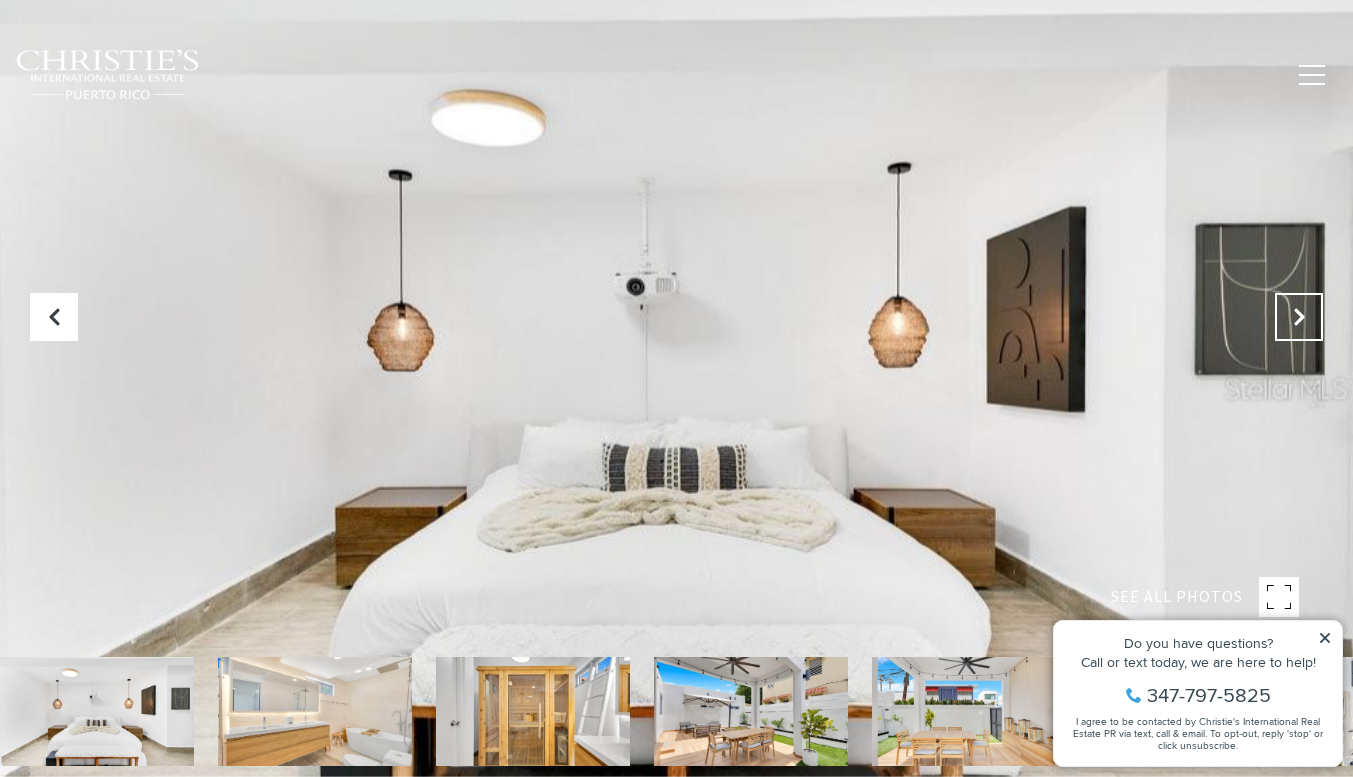 click at bounding box center [1299, 317] 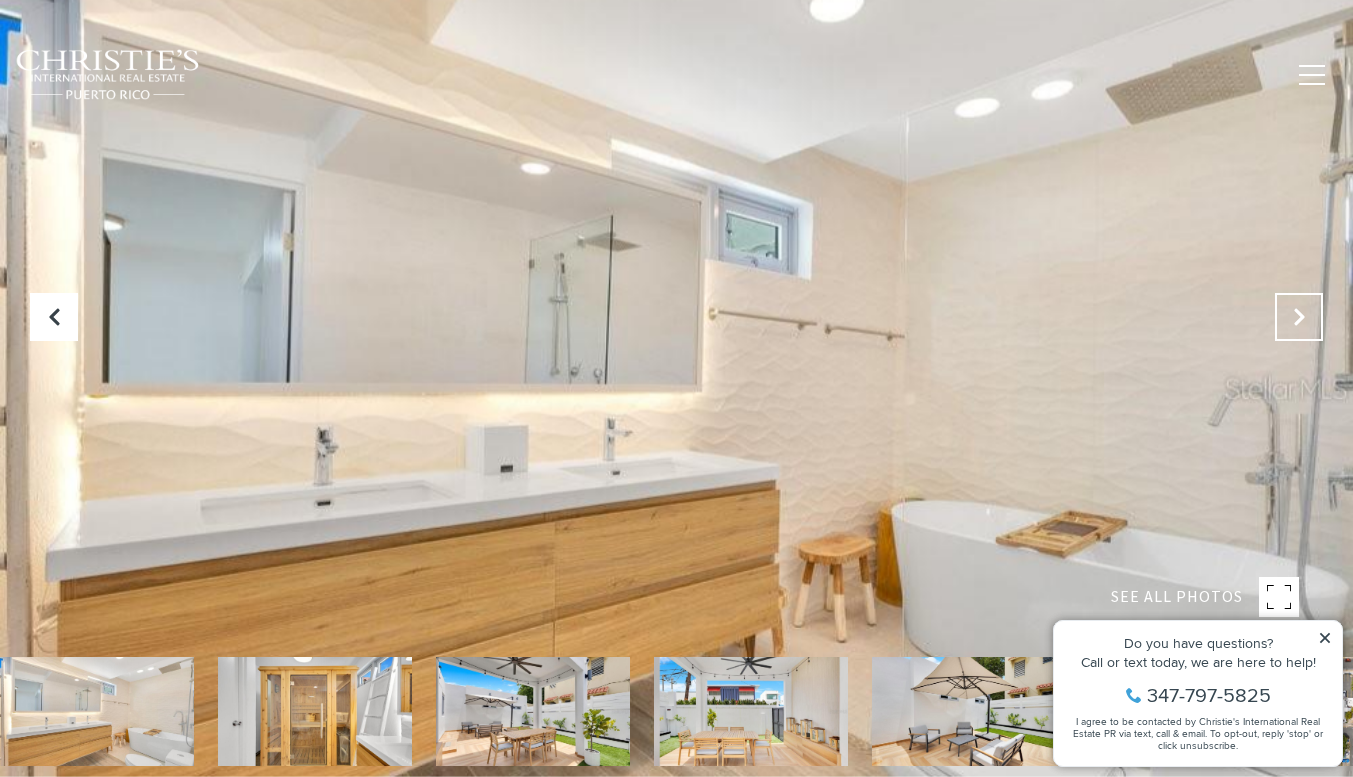 click at bounding box center [1299, 317] 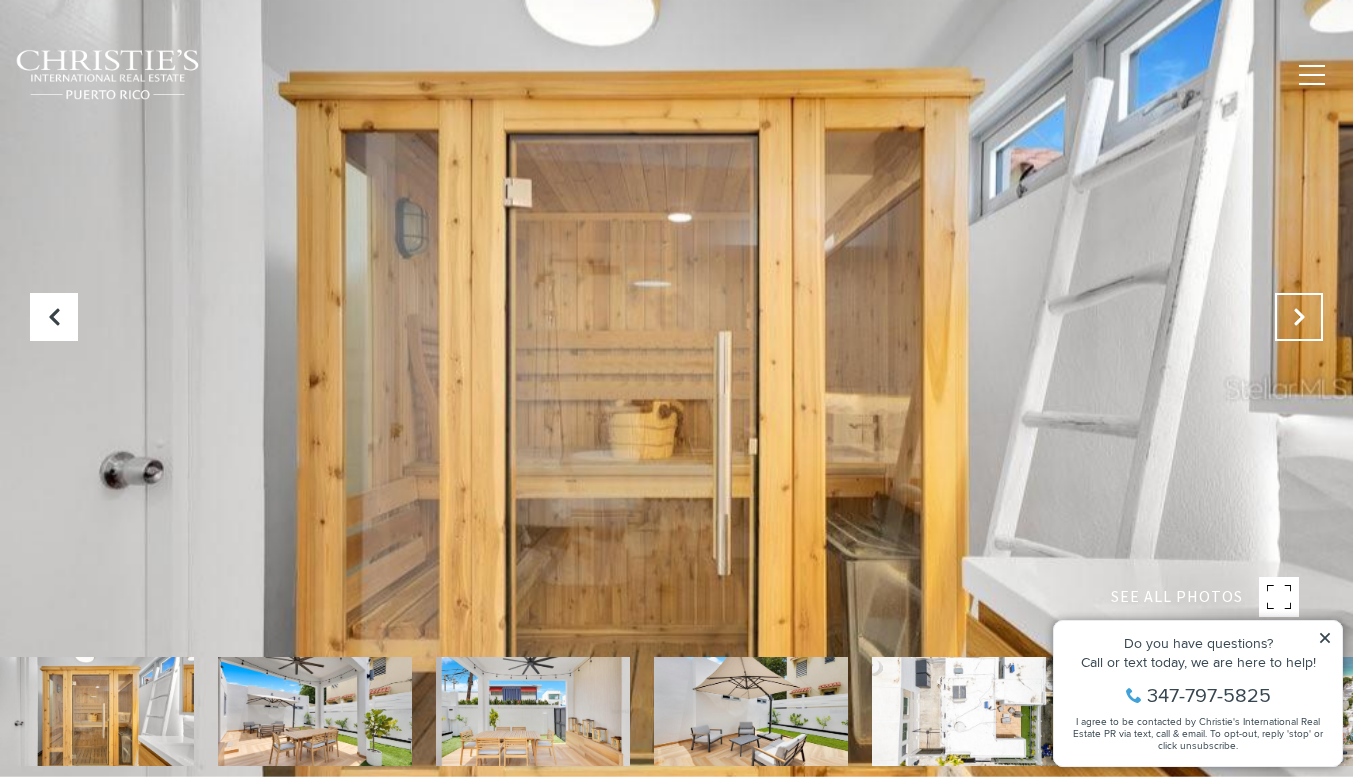 click at bounding box center (1299, 317) 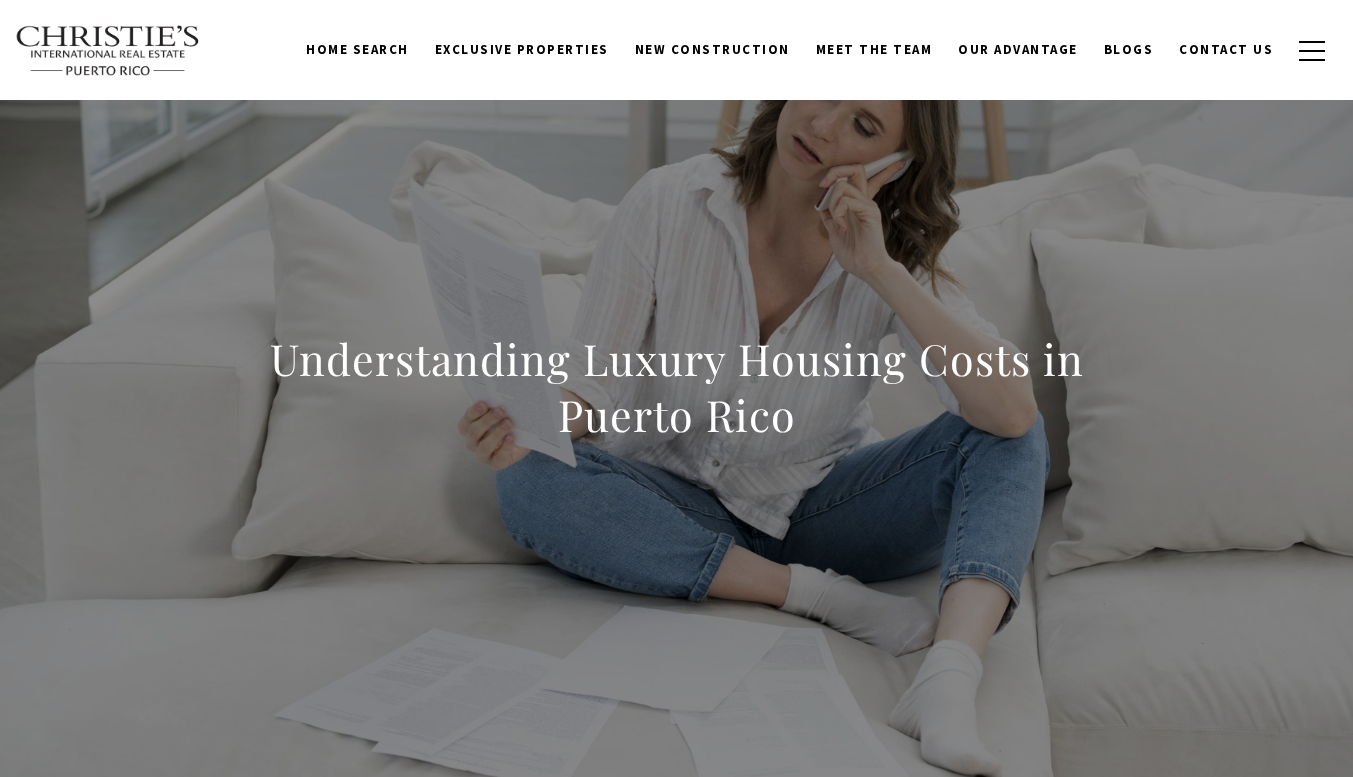scroll, scrollTop: 100, scrollLeft: 0, axis: vertical 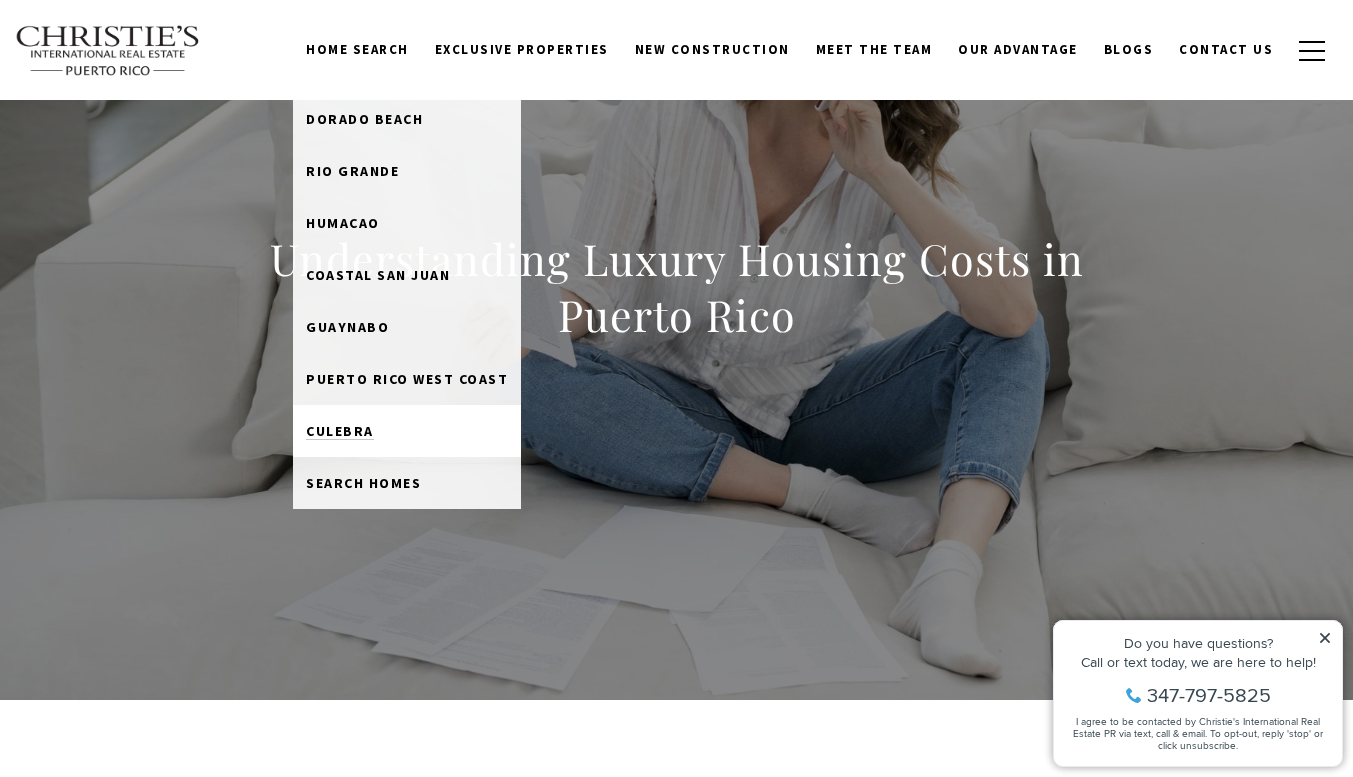 click on "Culebra" at bounding box center (340, 431) 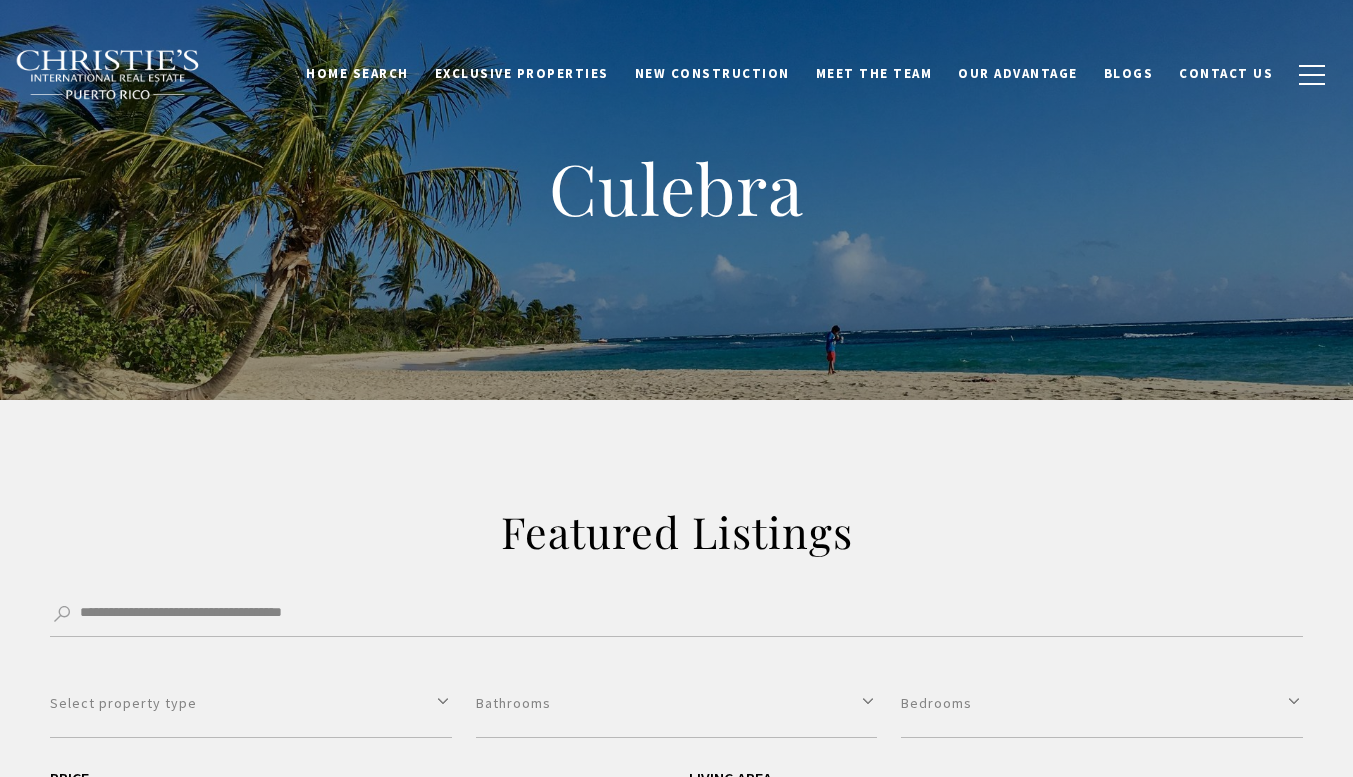 scroll, scrollTop: 78, scrollLeft: 0, axis: vertical 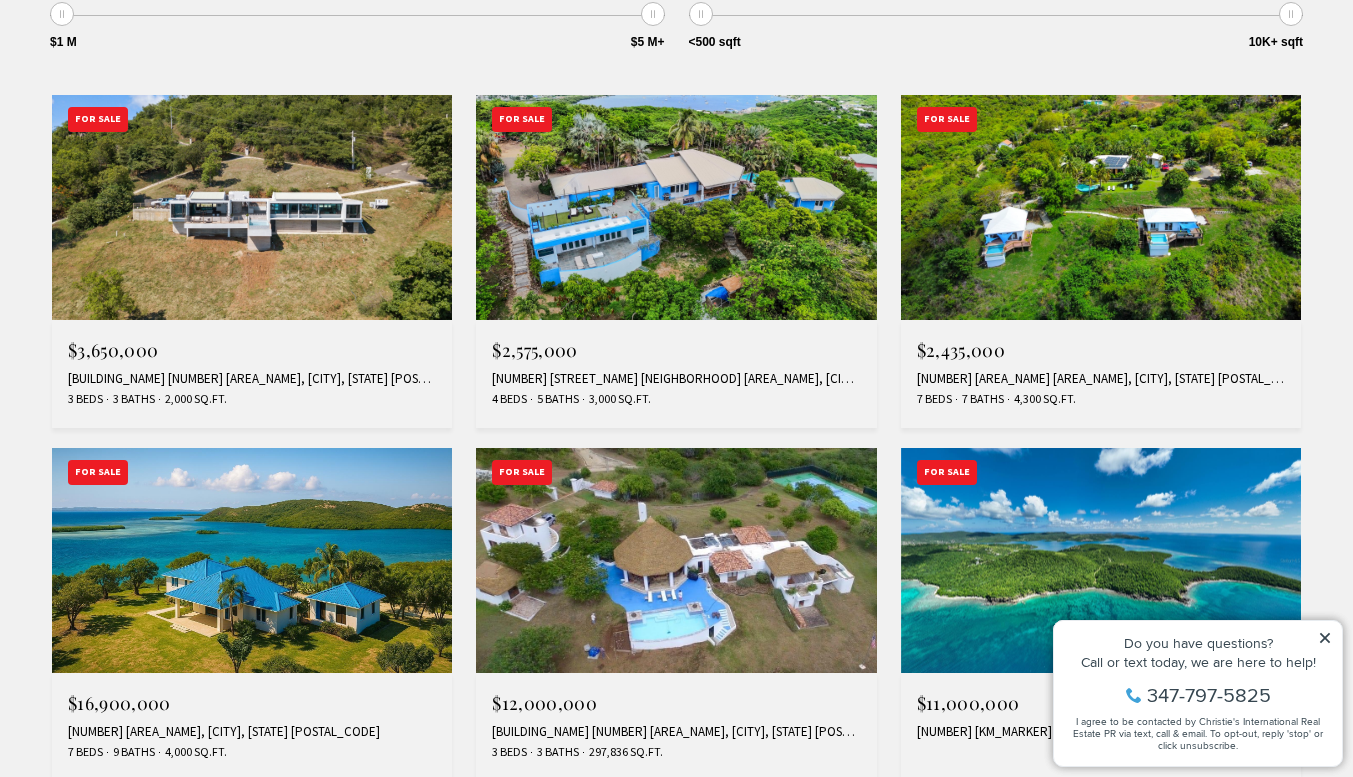 click at bounding box center [676, 207] 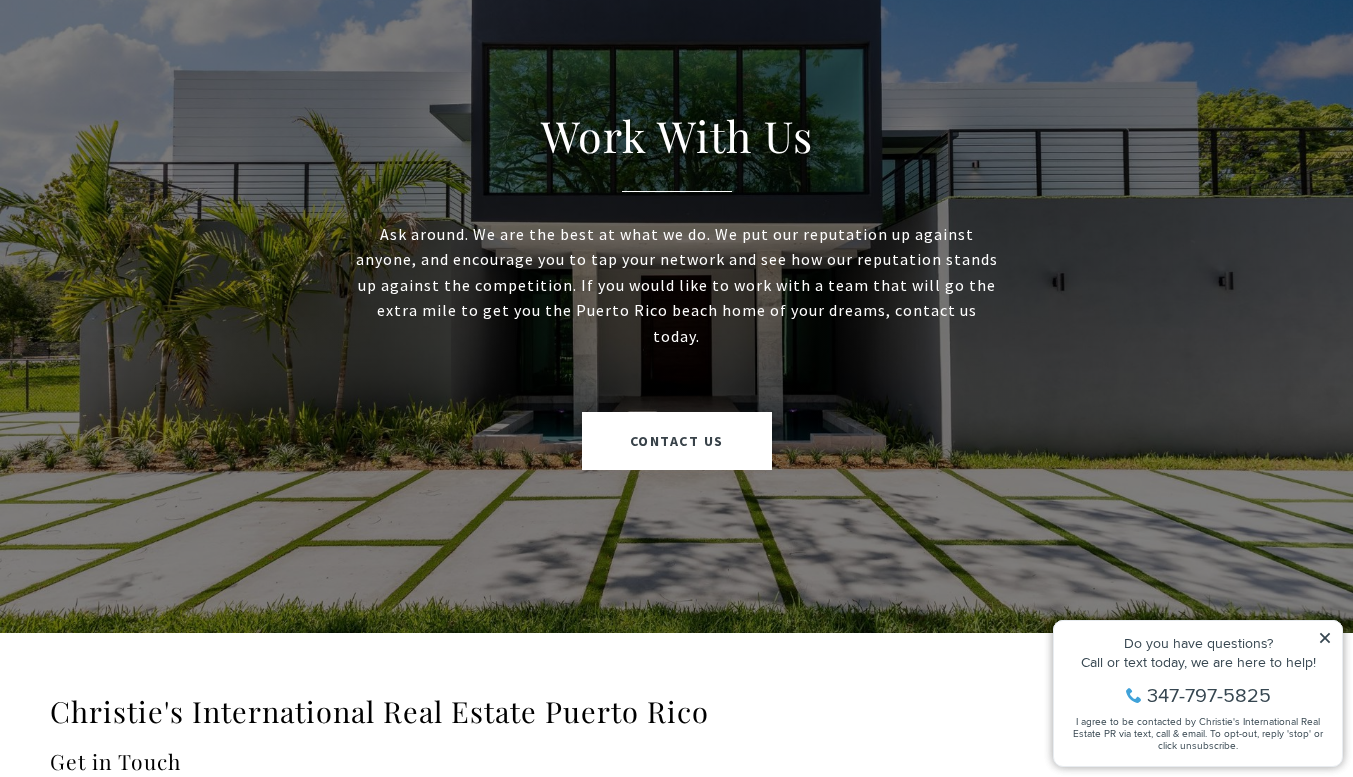 scroll, scrollTop: 3400, scrollLeft: 0, axis: vertical 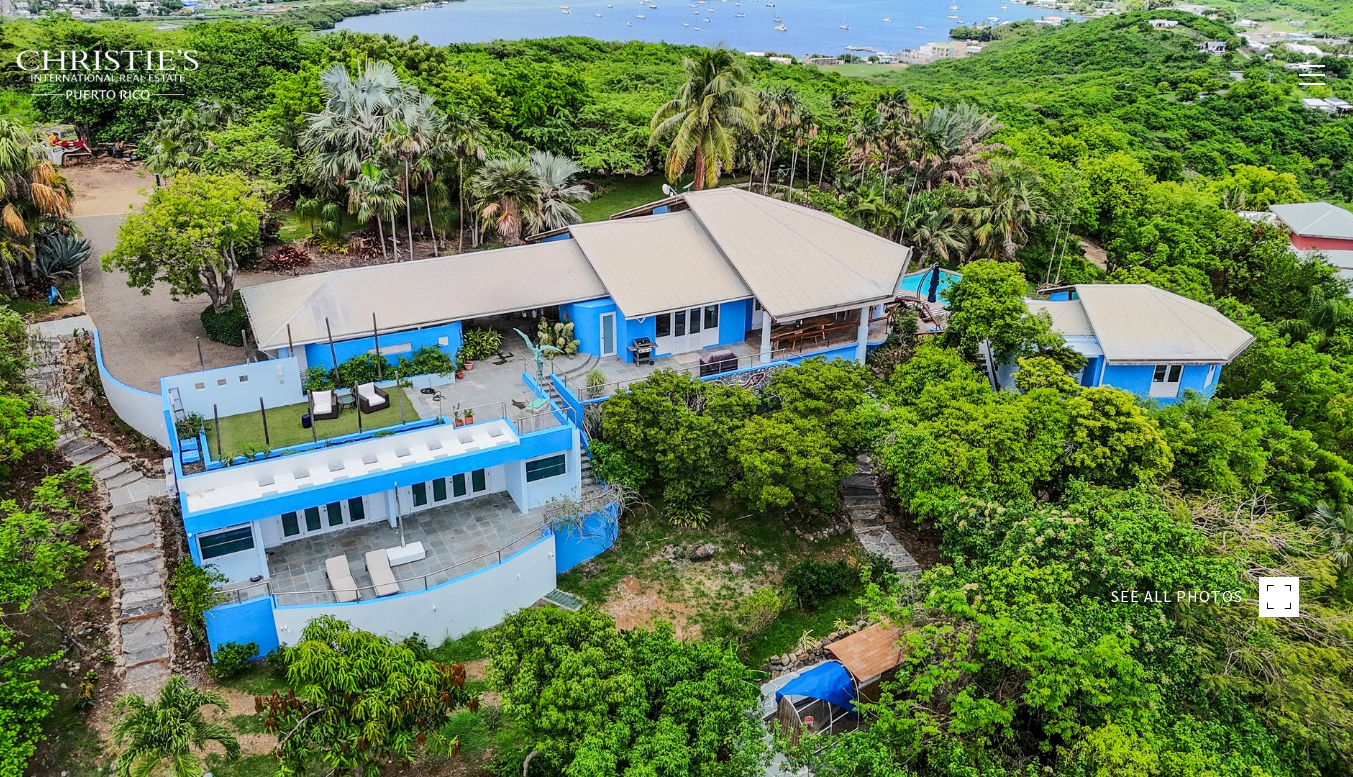 type on "**********" 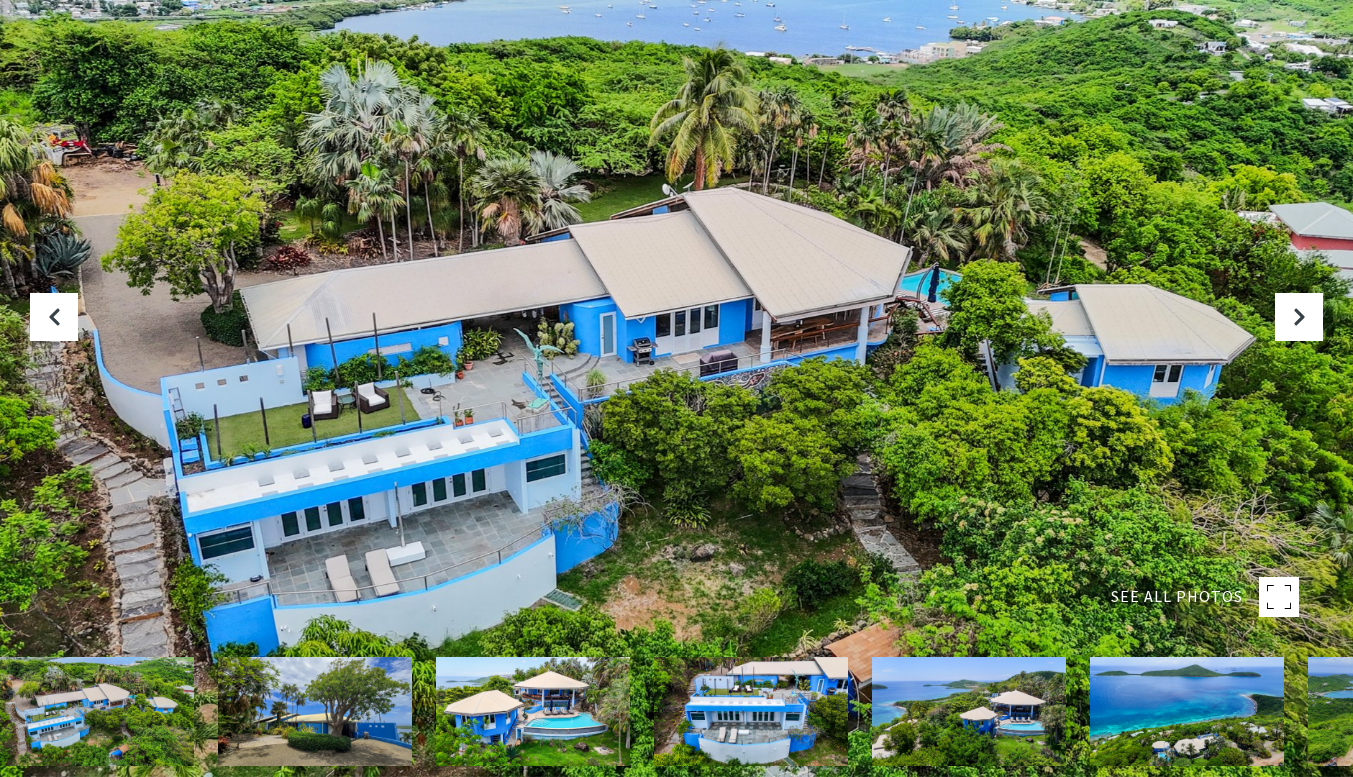 scroll, scrollTop: 200, scrollLeft: 0, axis: vertical 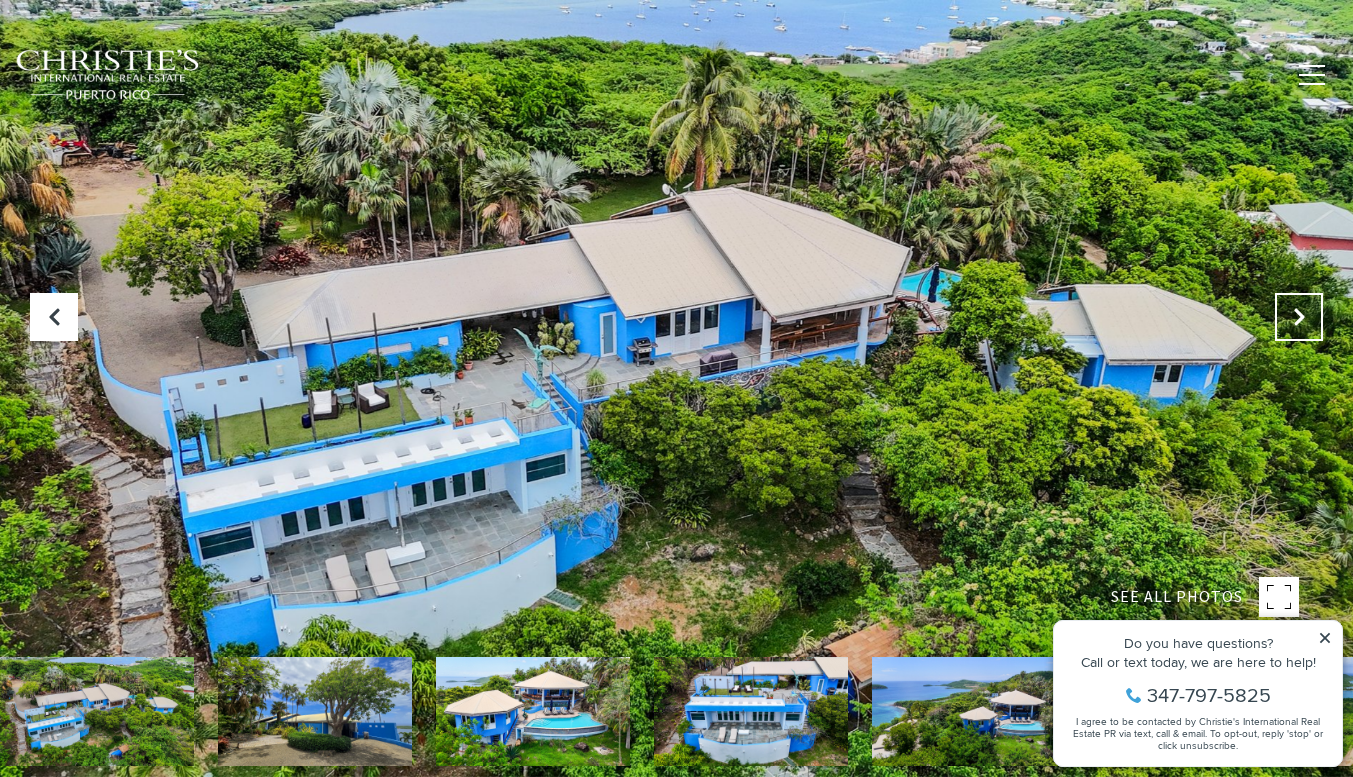 click at bounding box center [1299, 317] 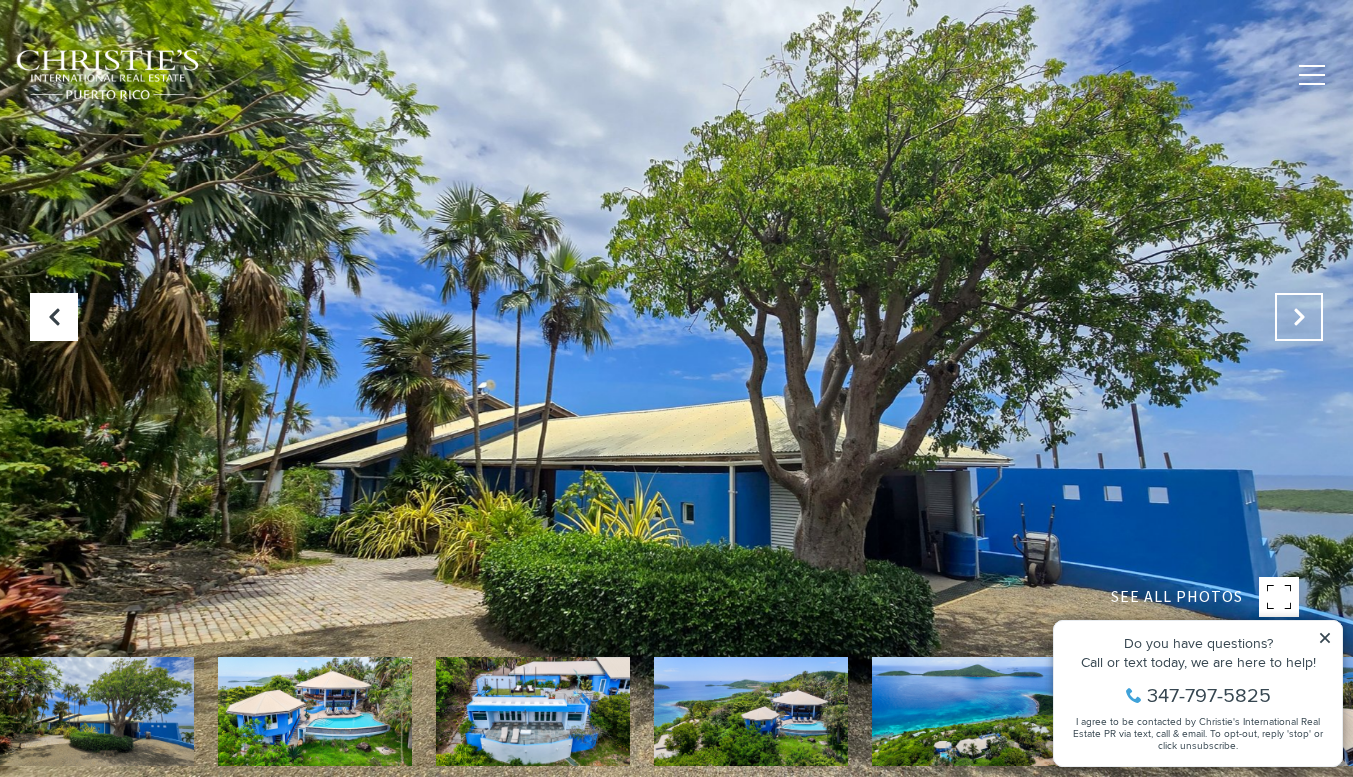 click at bounding box center [1299, 317] 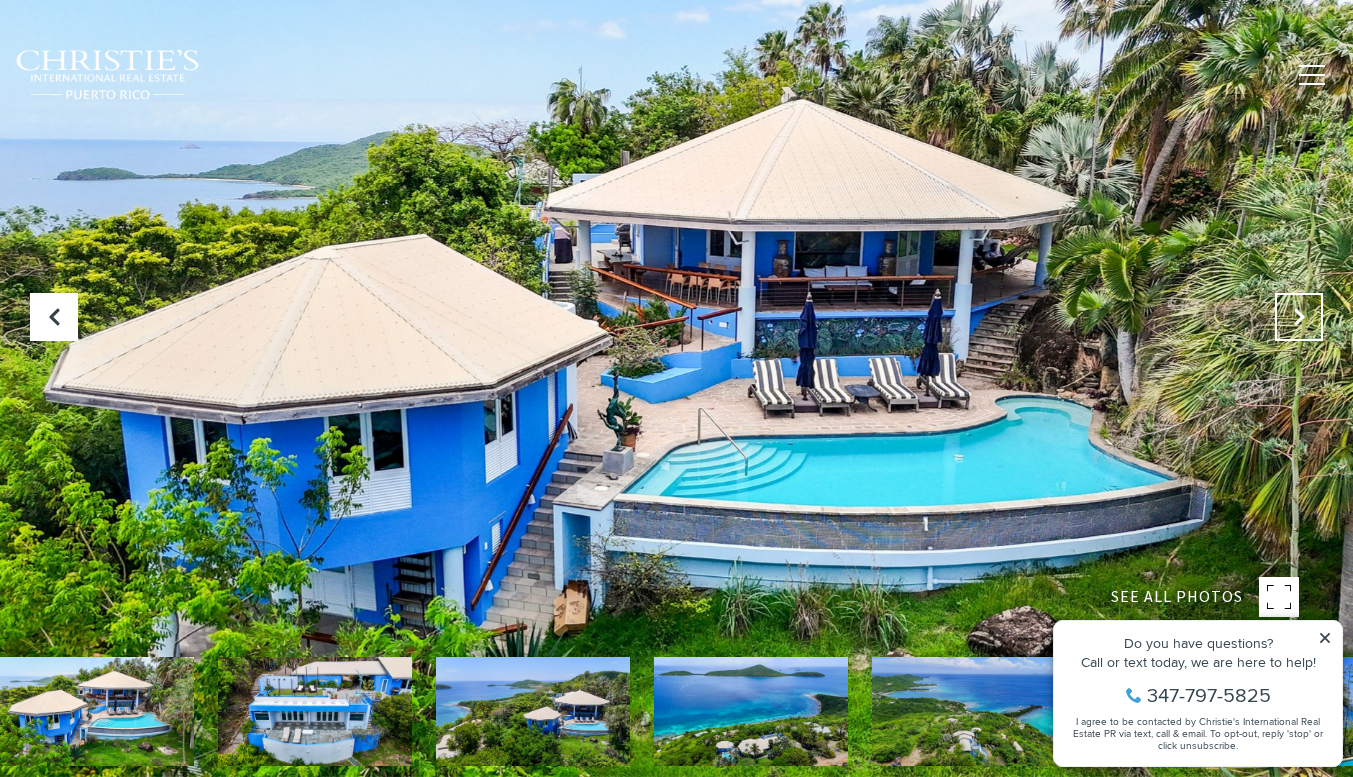 click at bounding box center (1299, 317) 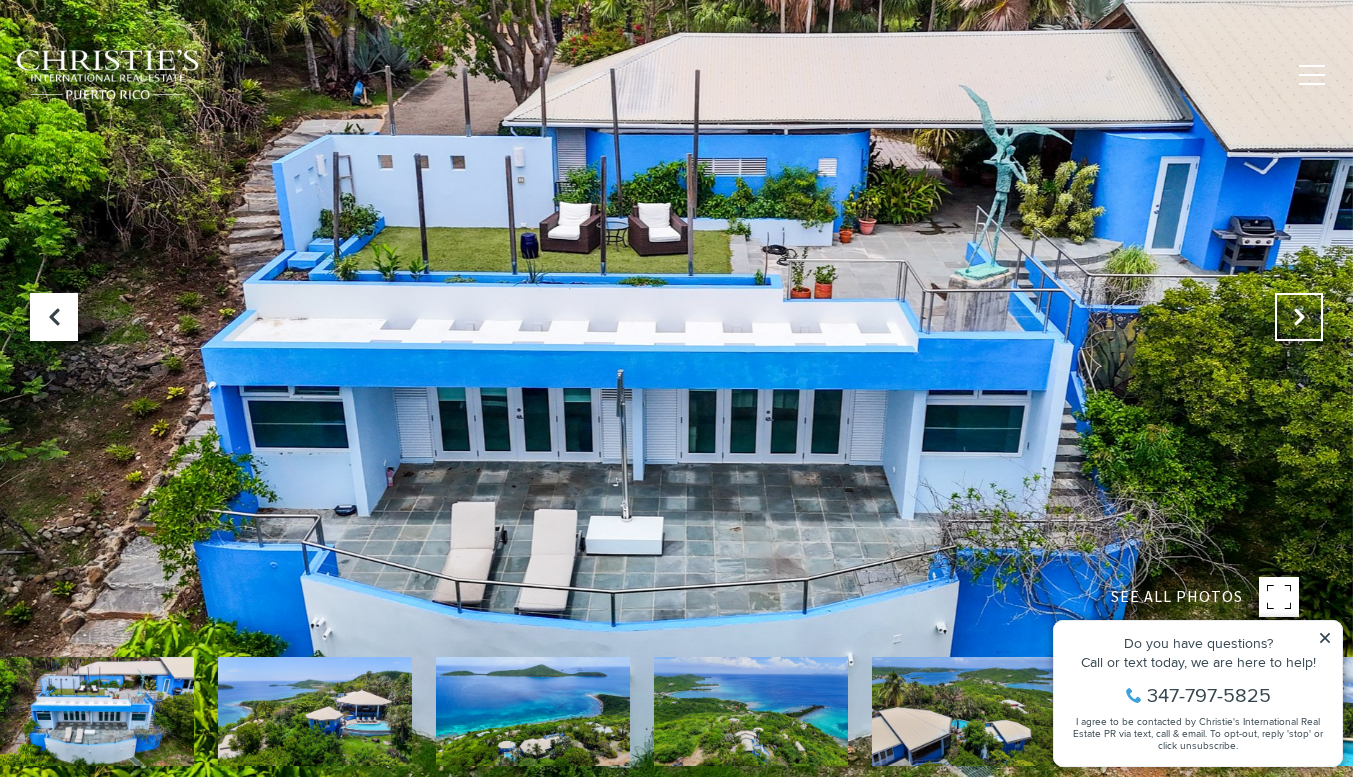 click at bounding box center [1299, 317] 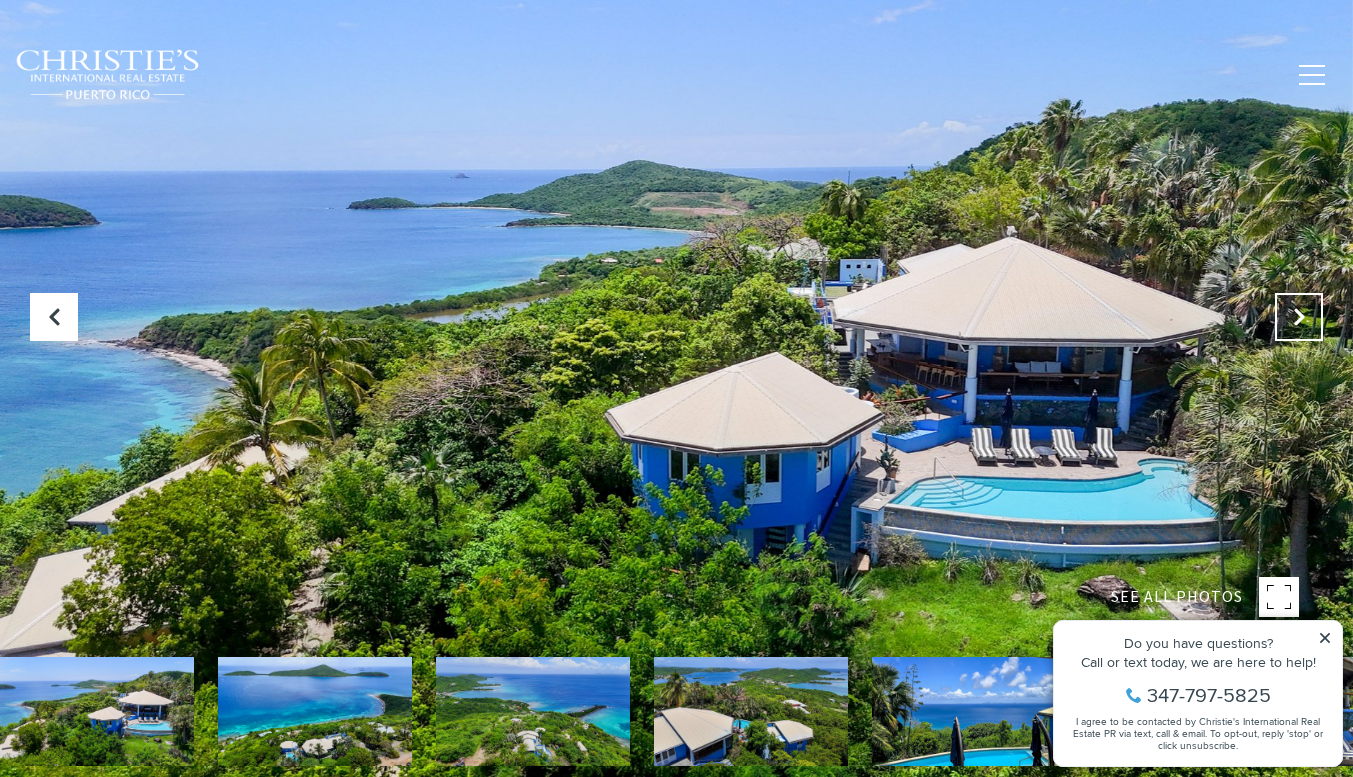 click at bounding box center (1299, 317) 